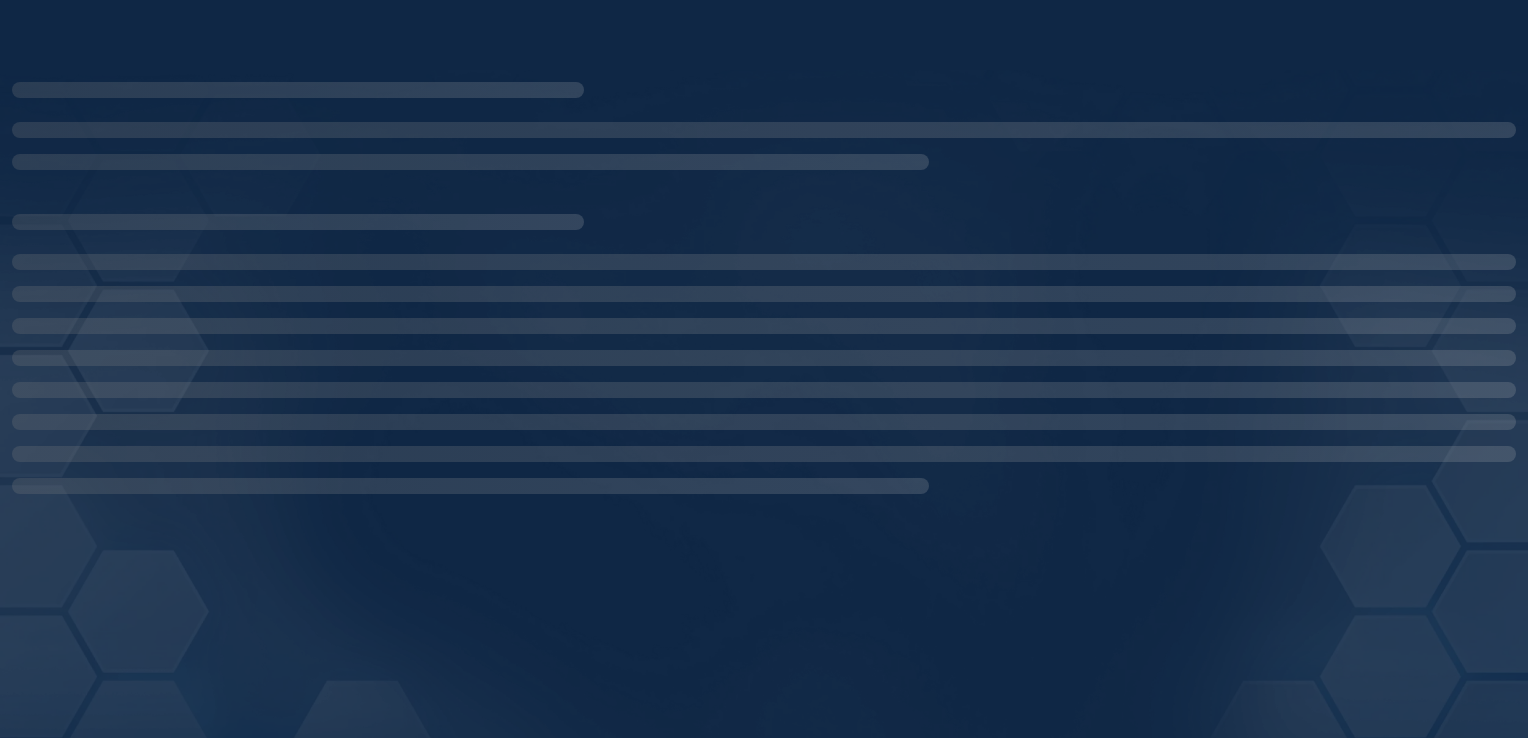 scroll, scrollTop: 0, scrollLeft: 0, axis: both 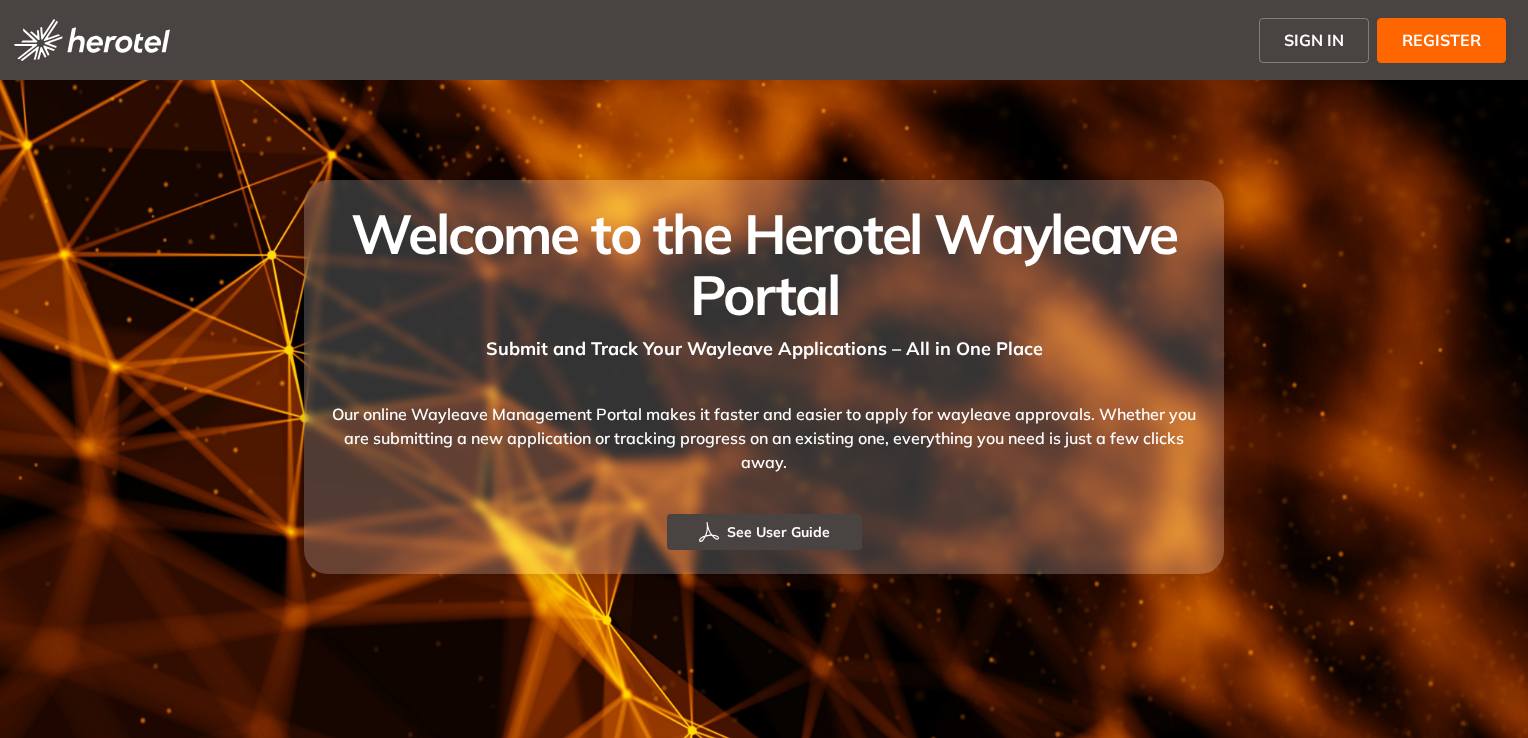 click on "SIGN IN" at bounding box center (1314, 40) 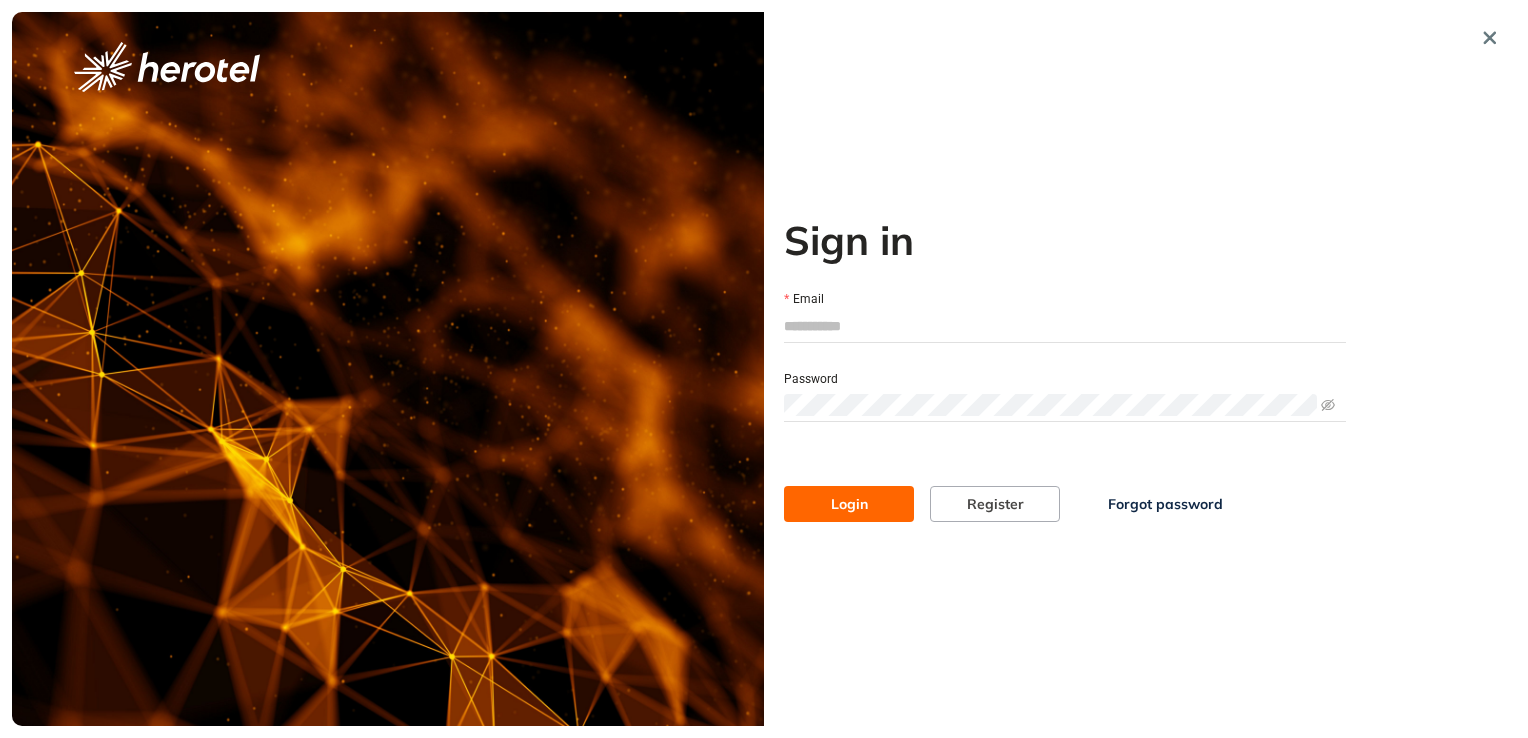 click on "Email" at bounding box center [1065, 326] 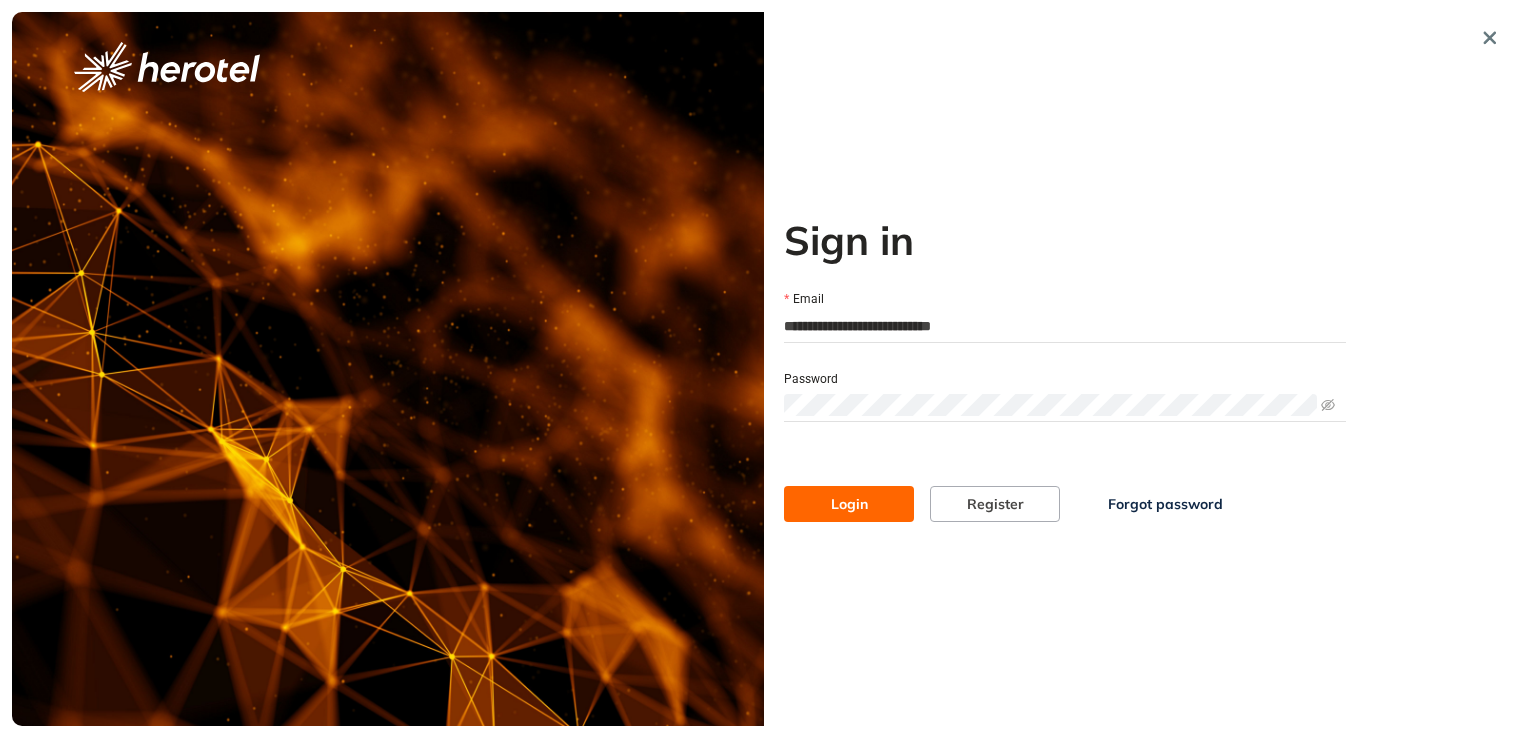 click at bounding box center [1065, 405] 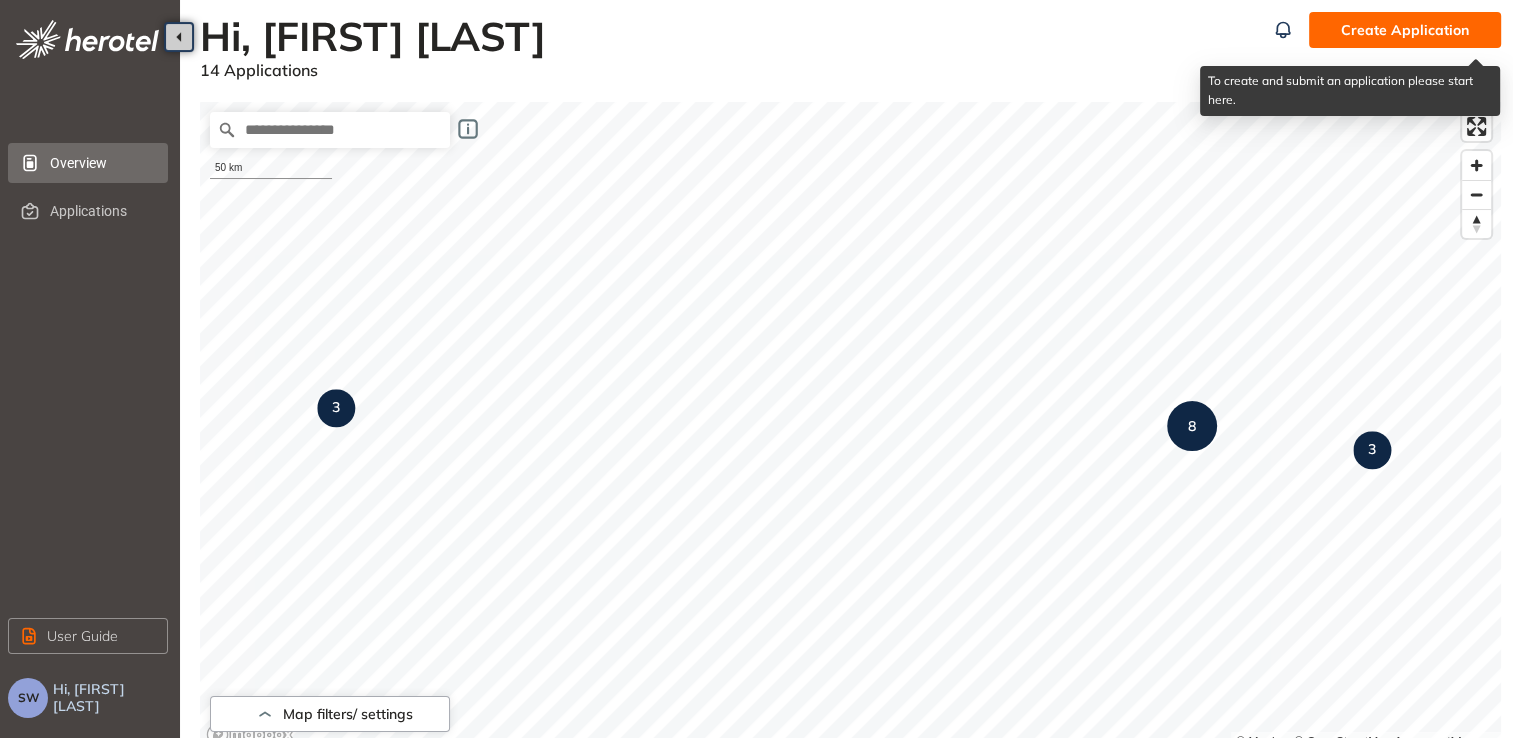 click on "Create Application" at bounding box center (1405, 30) 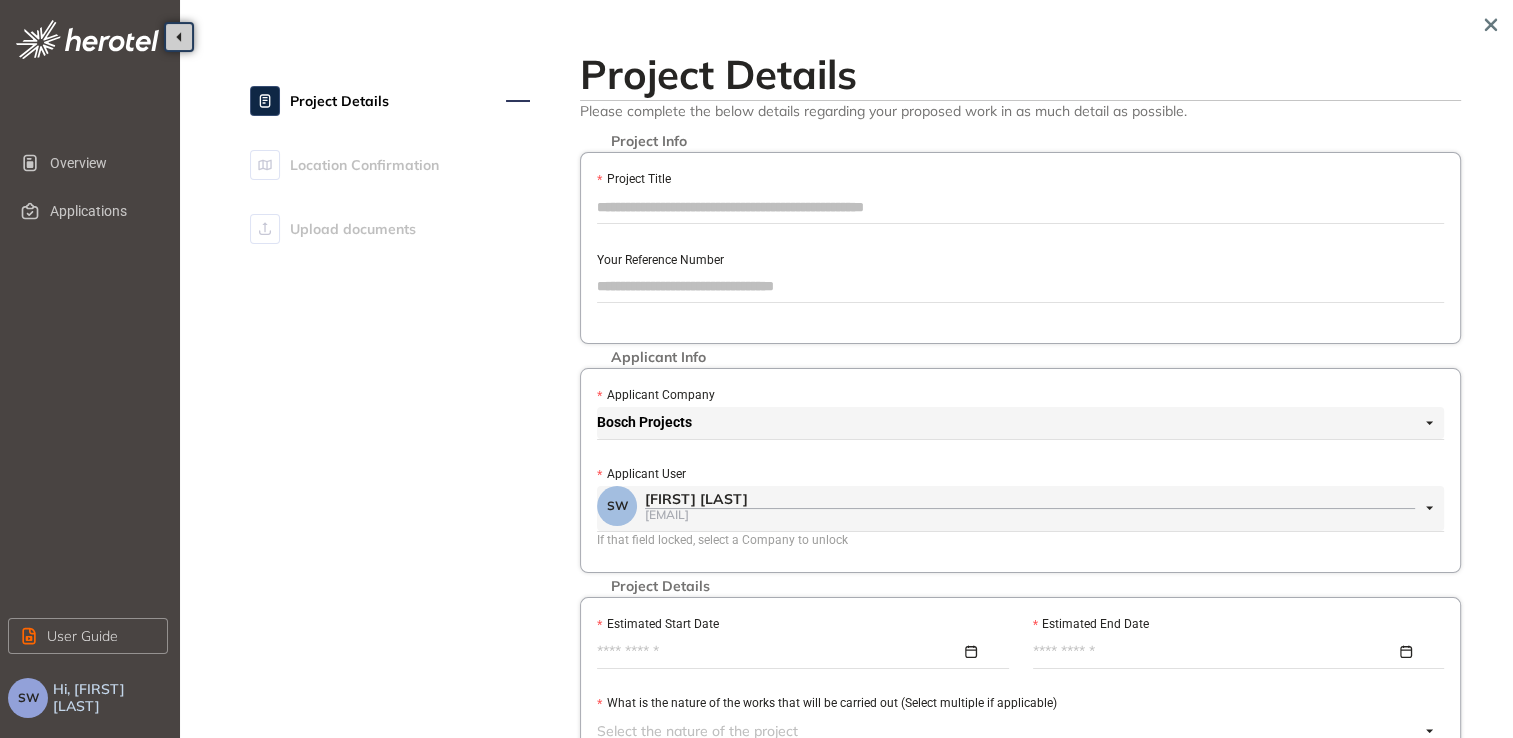 click on "Project Title" at bounding box center [1020, 207] 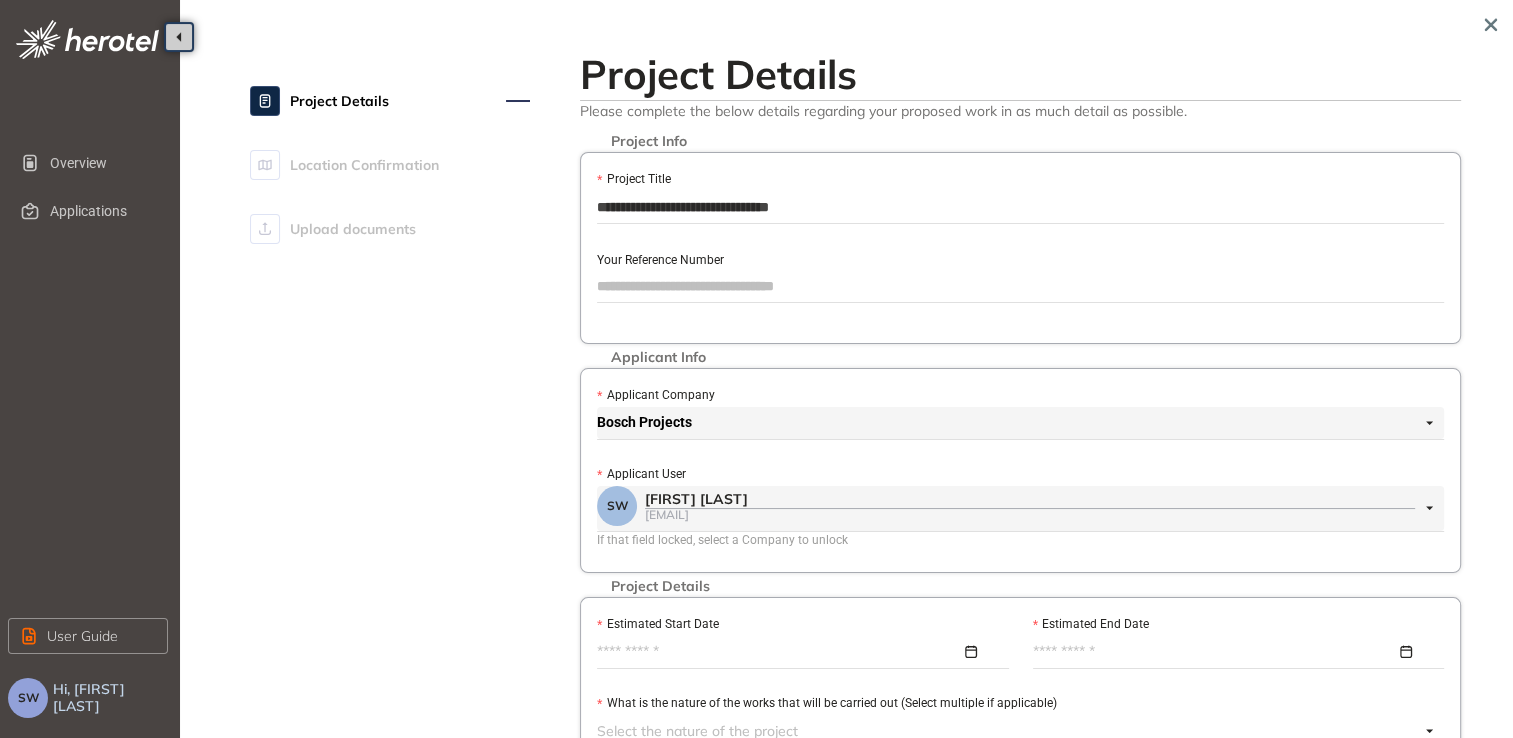 drag, startPoint x: 860, startPoint y: 211, endPoint x: 582, endPoint y: 207, distance: 278.02878 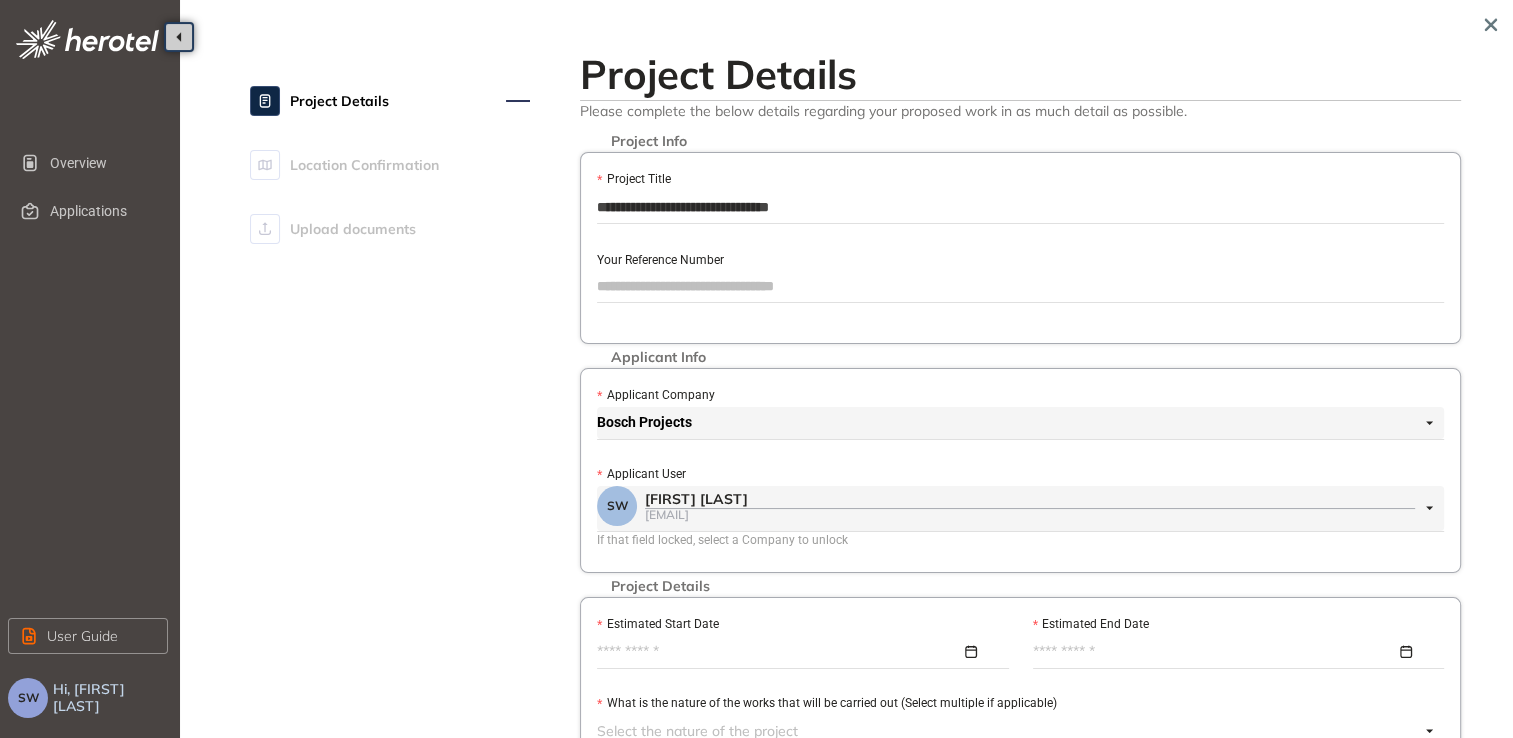 type on "**********" 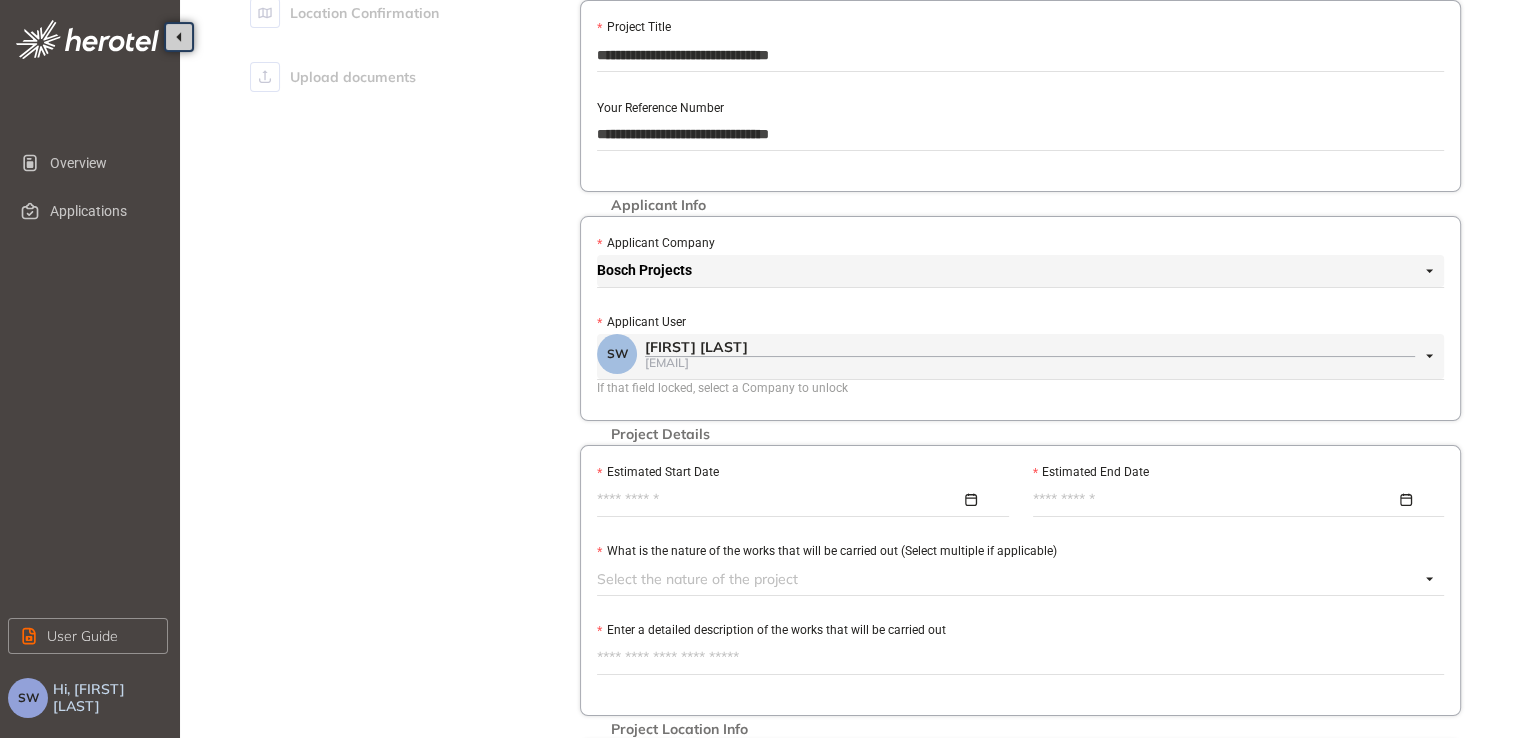 scroll, scrollTop: 300, scrollLeft: 0, axis: vertical 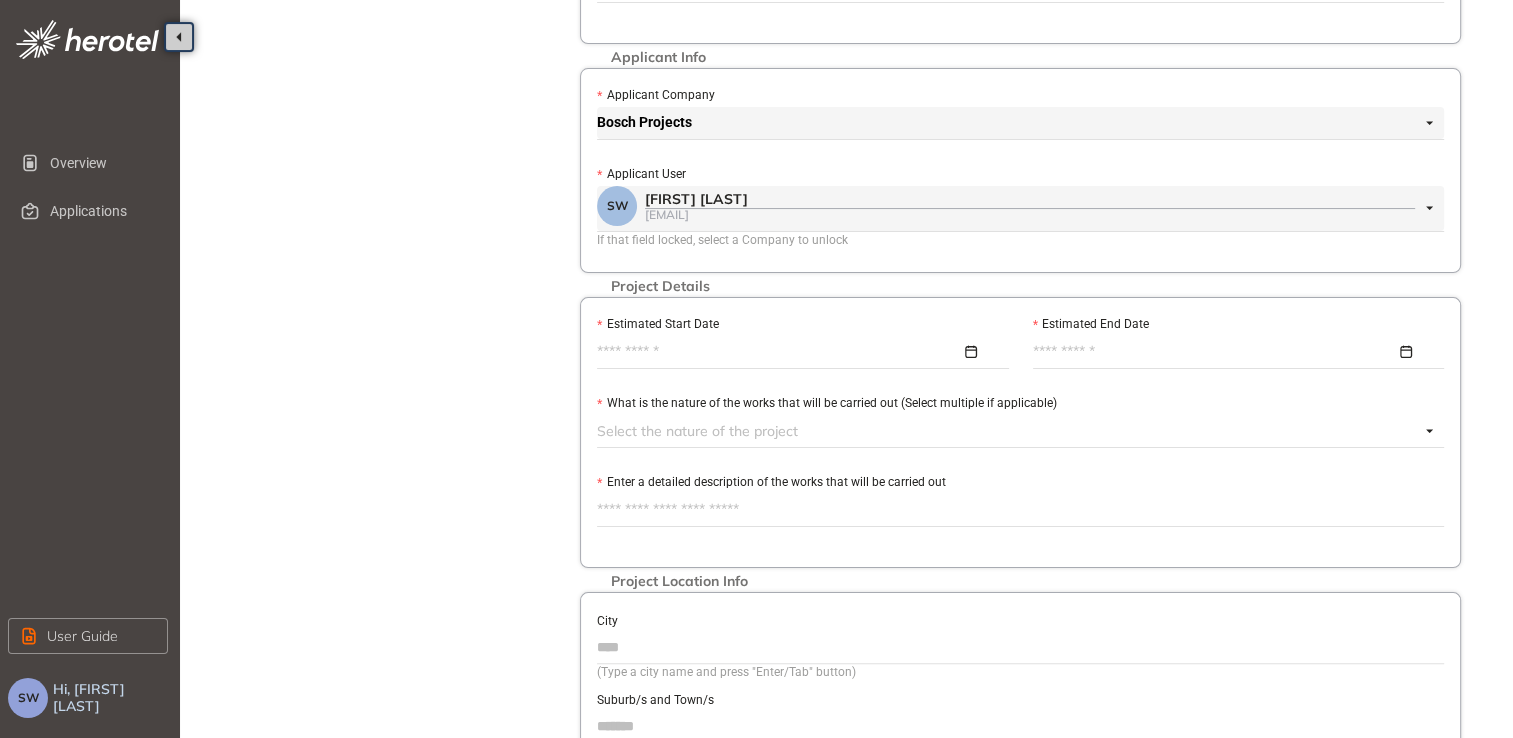 click on "Bosch Projects" at bounding box center [1020, 123] 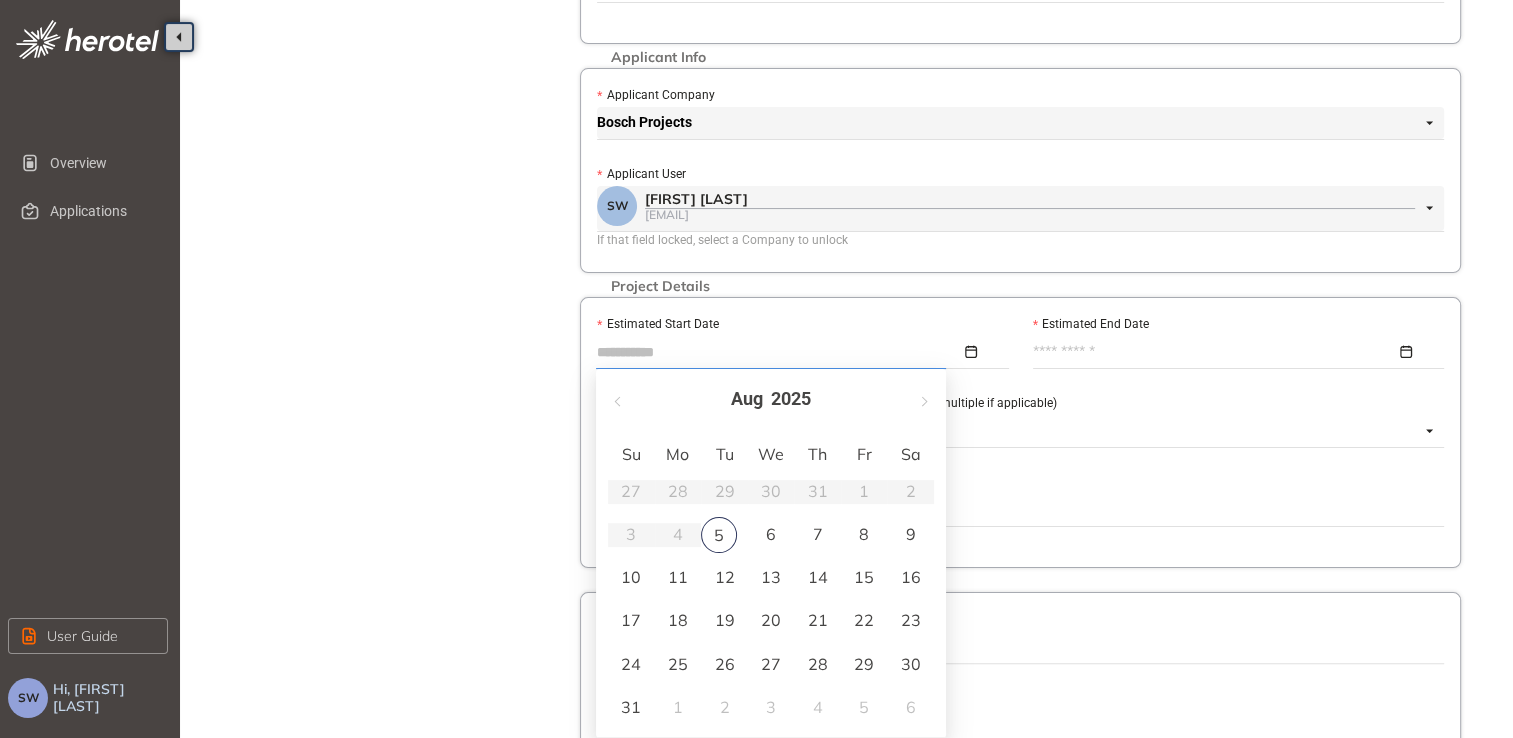type on "**********" 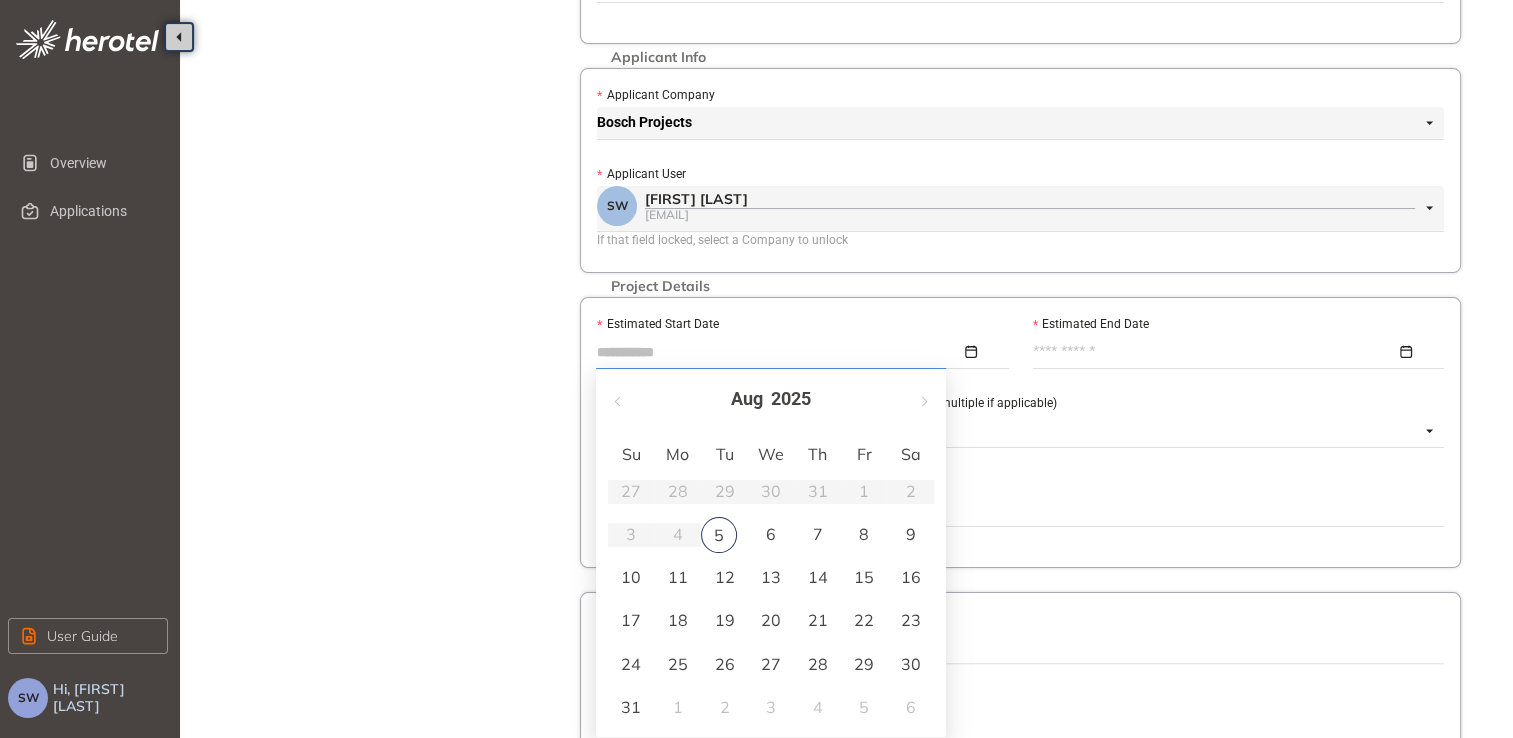 click on "18" at bounding box center (678, 620) 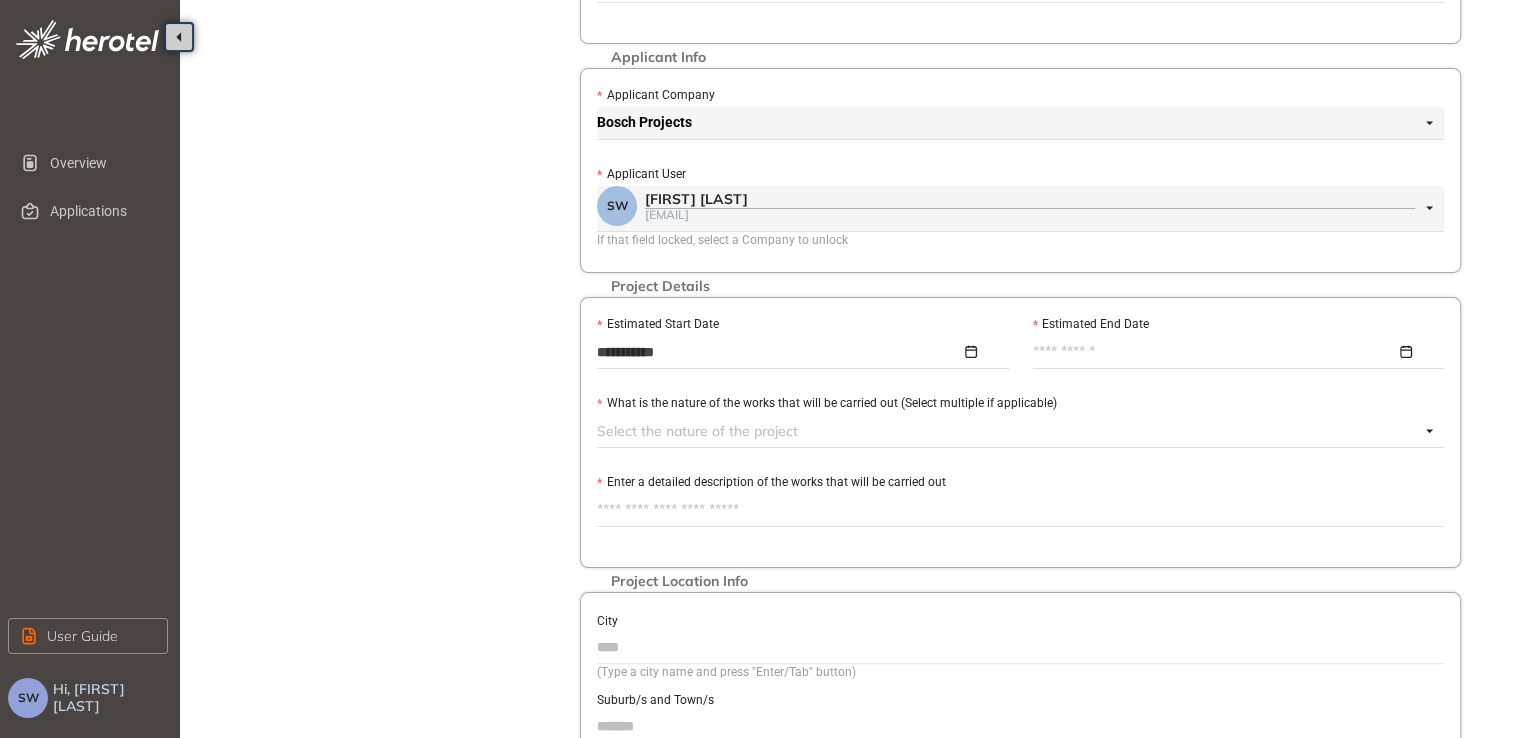 click on "Estimated End Date" at bounding box center [1215, 352] 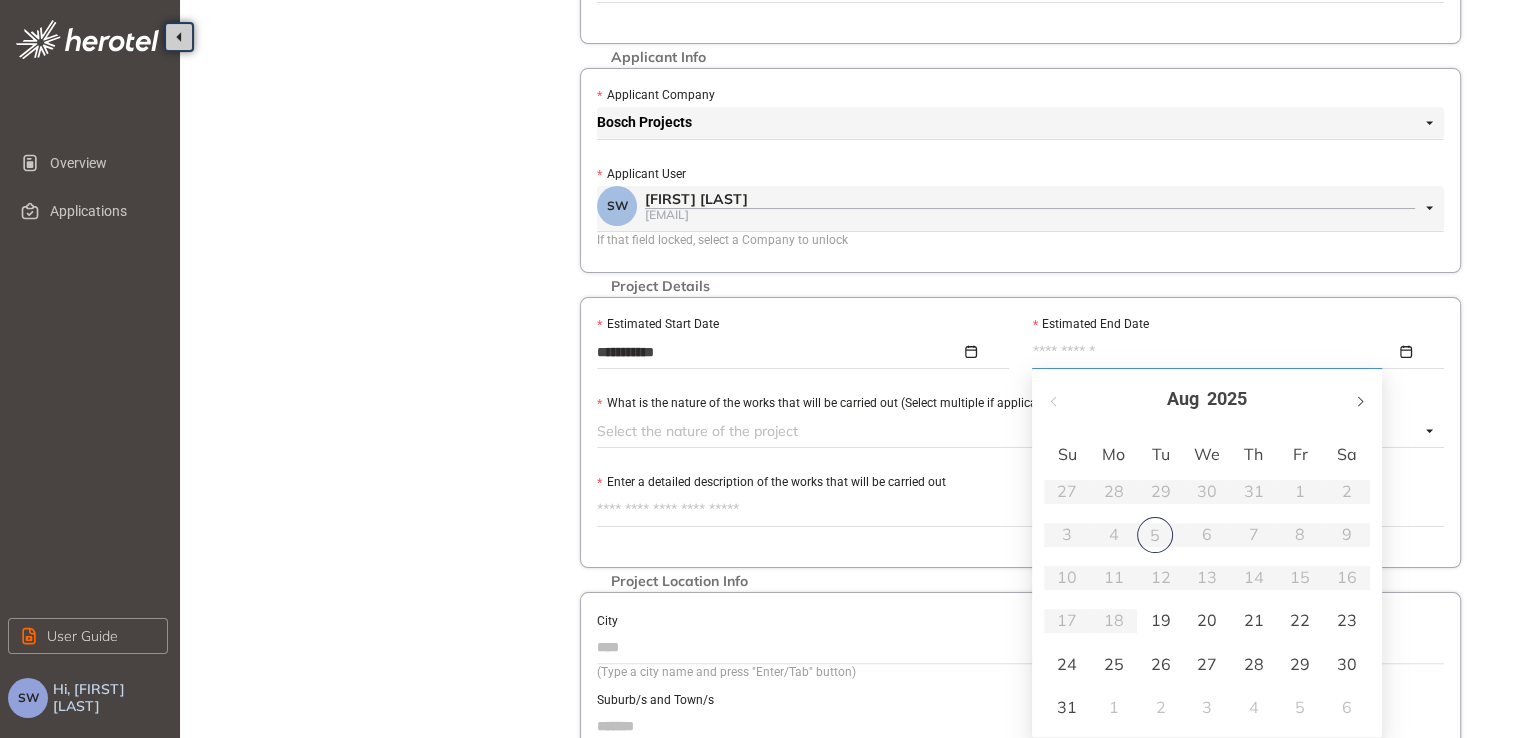 click at bounding box center [1359, 399] 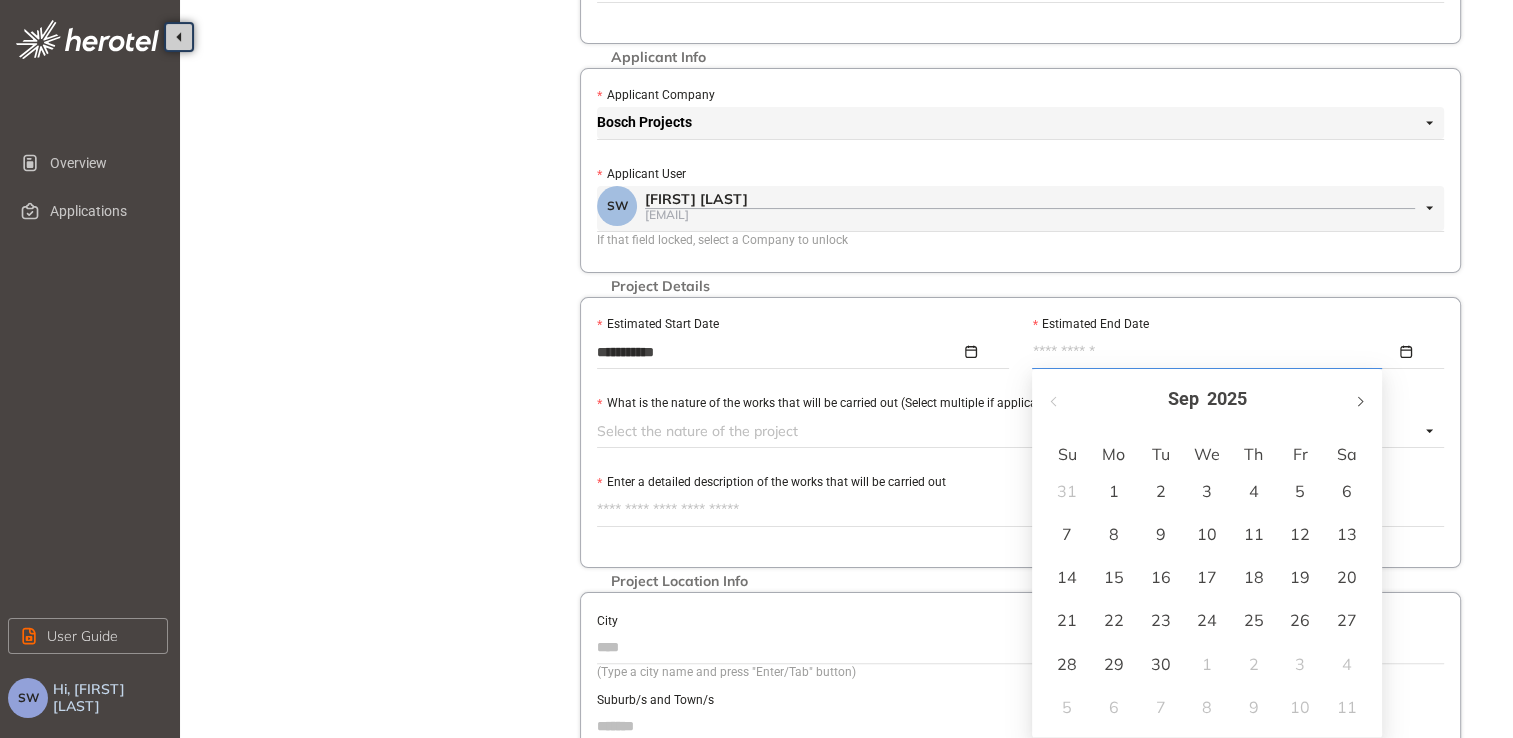 click at bounding box center [1359, 399] 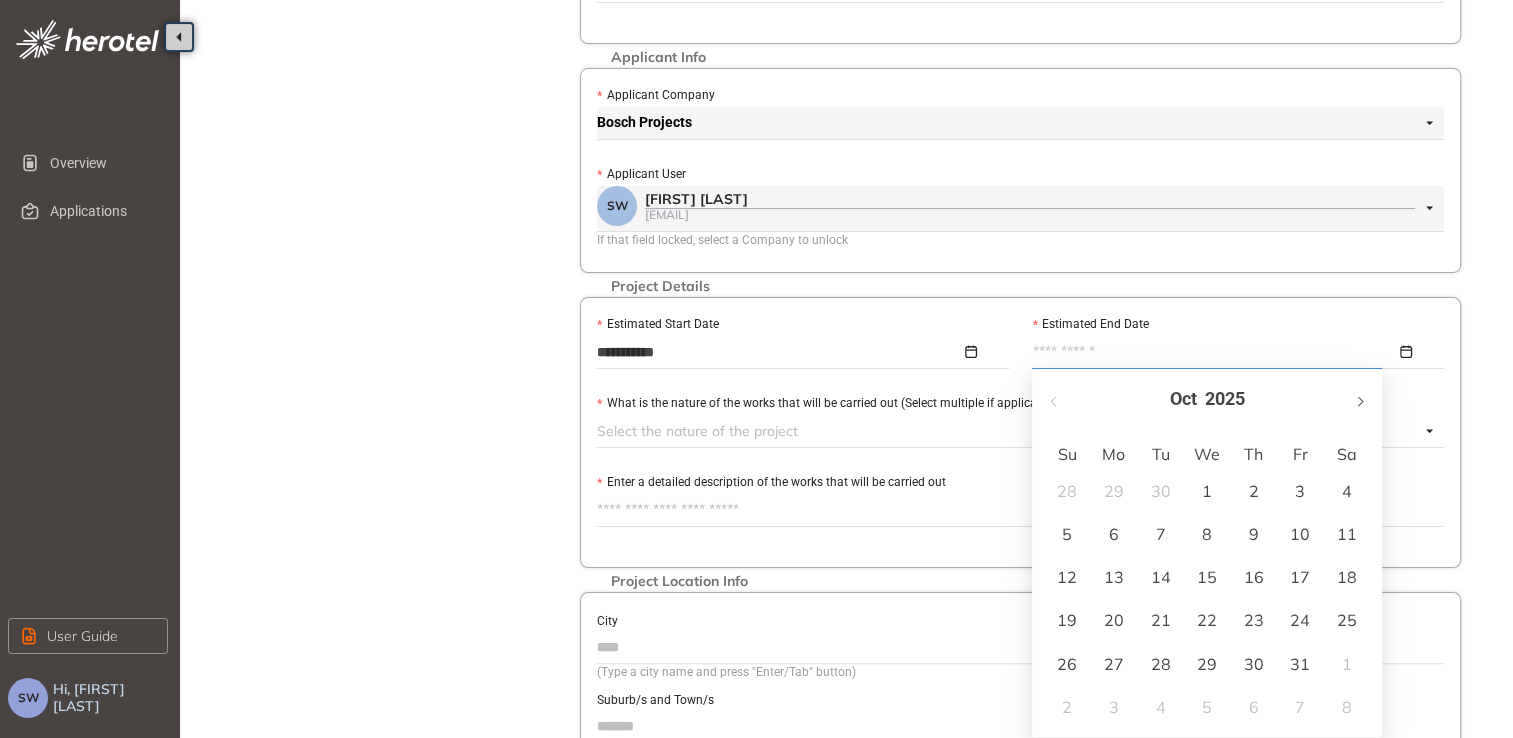 click at bounding box center (1359, 399) 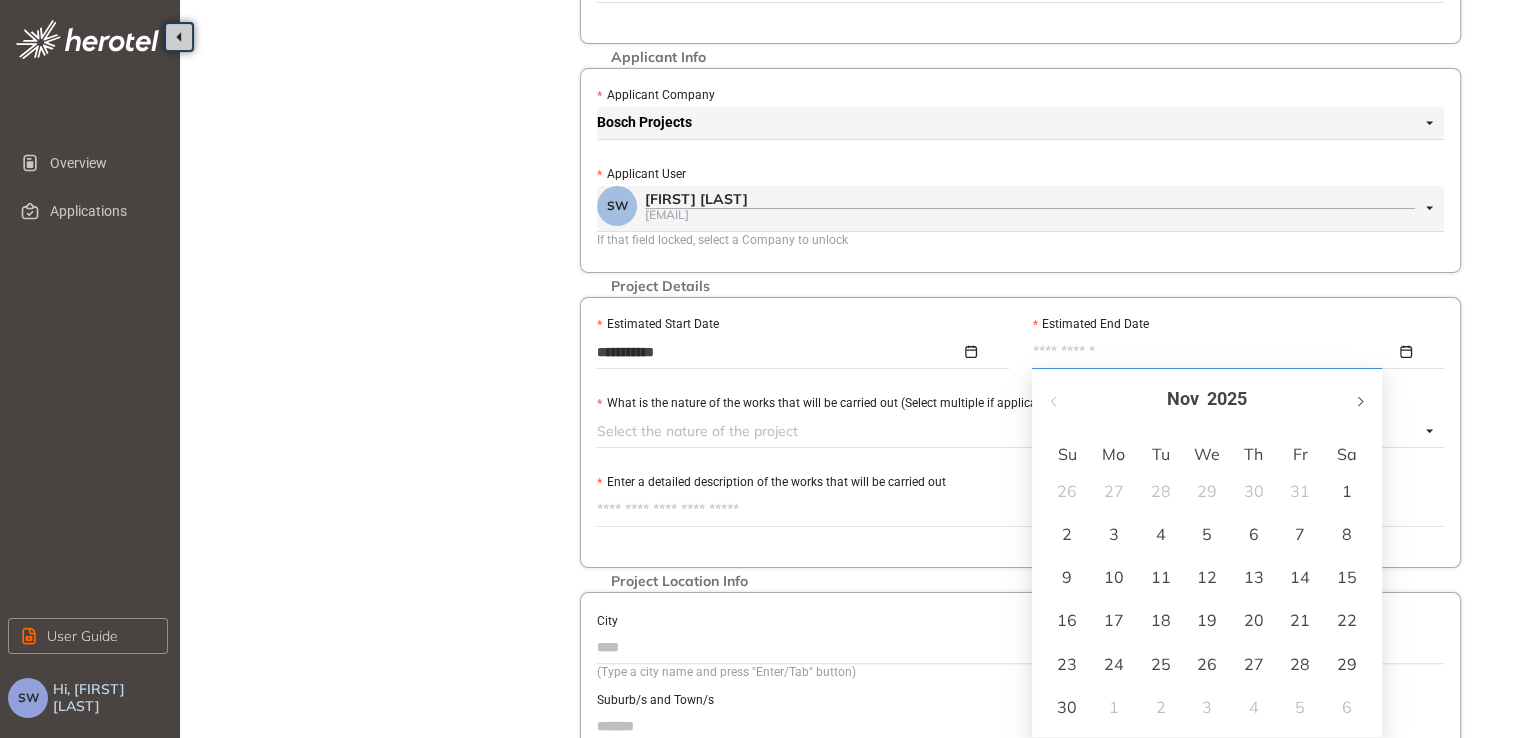 click at bounding box center [1359, 399] 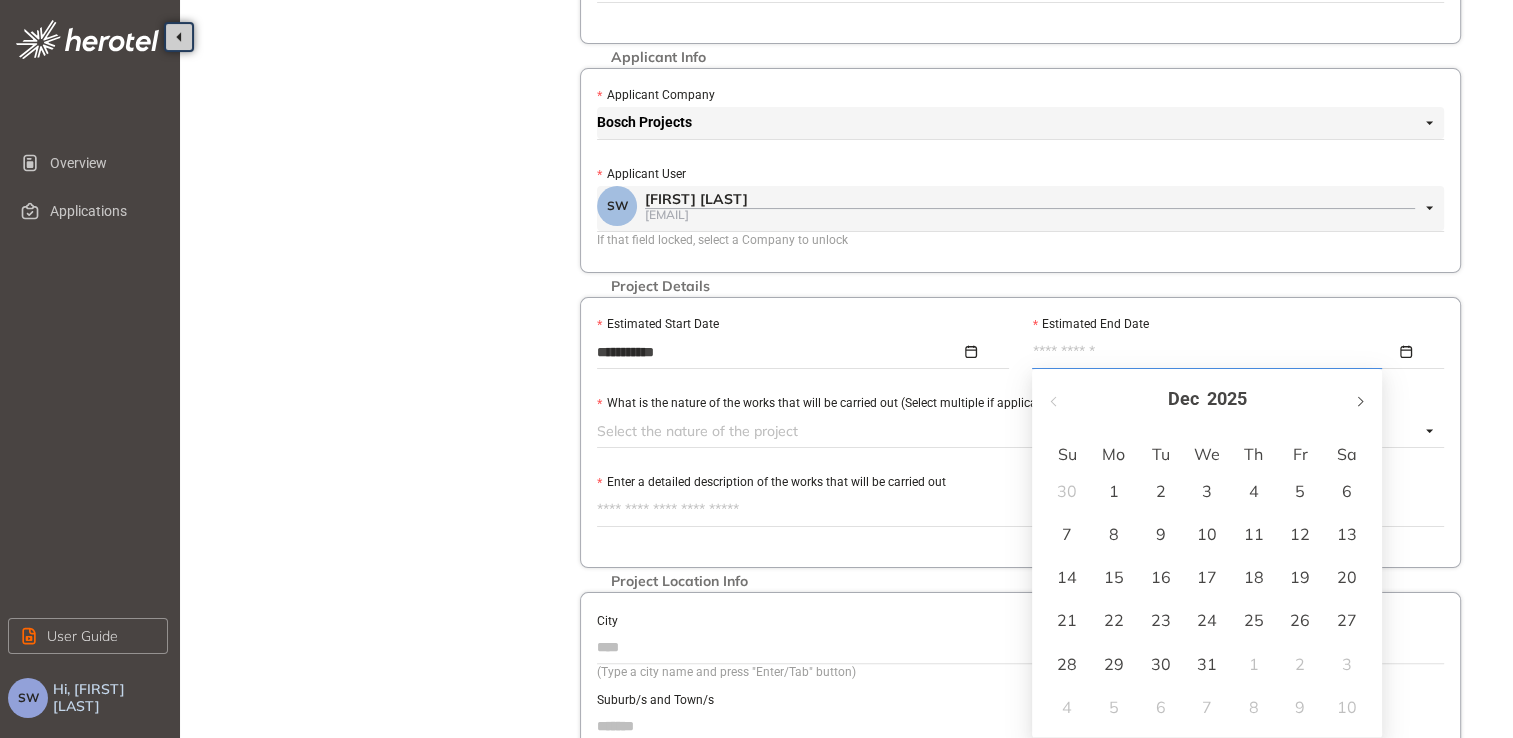 click at bounding box center [1359, 399] 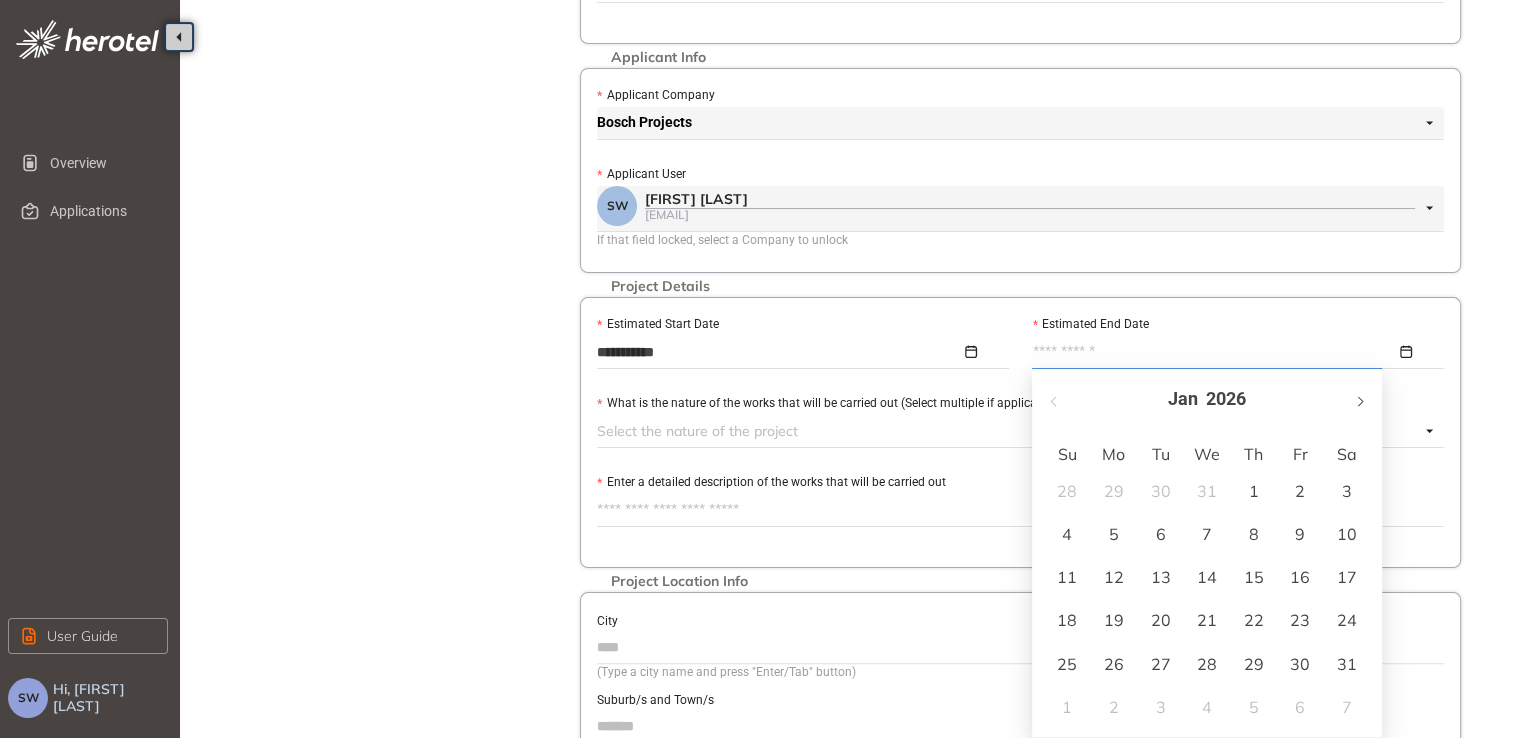 click at bounding box center (1359, 399) 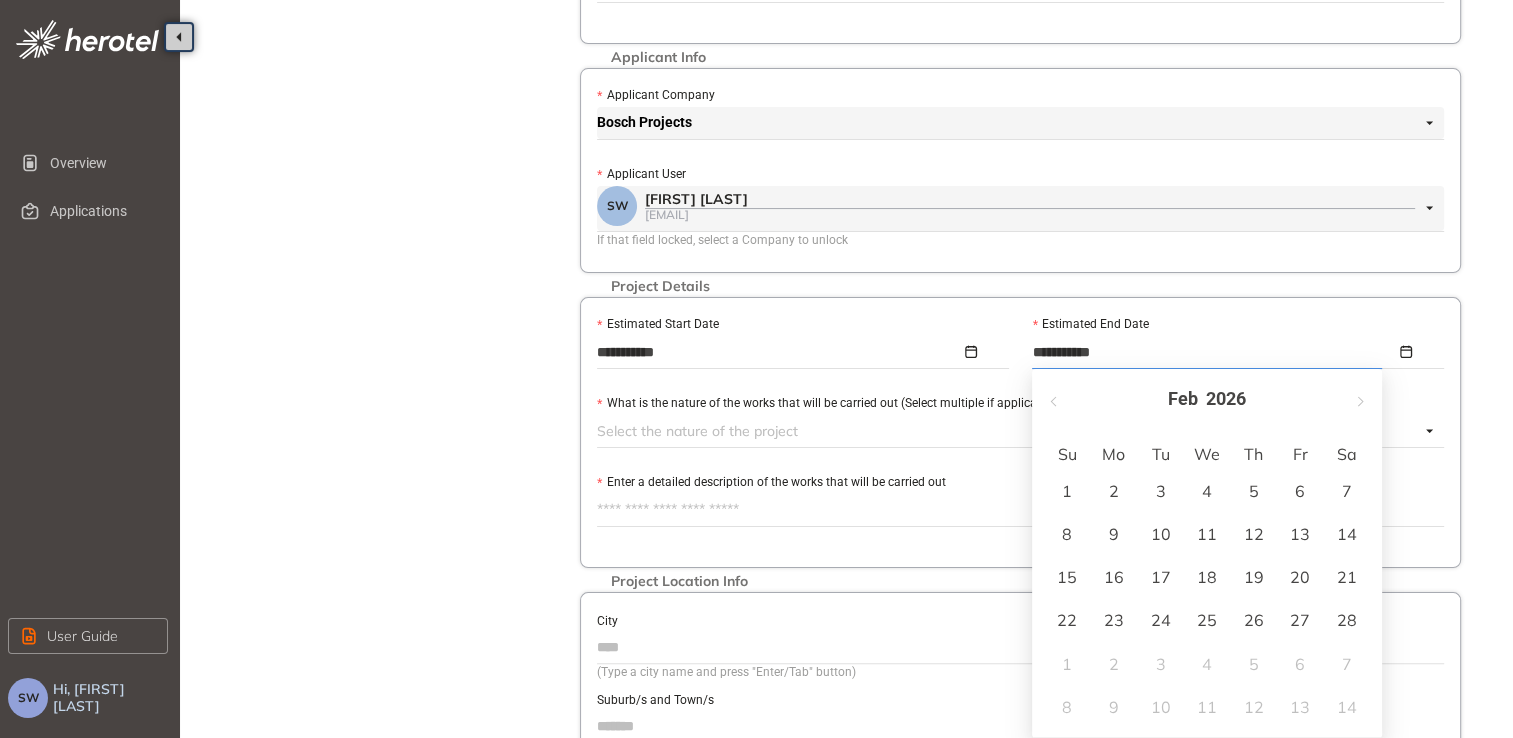 type on "**********" 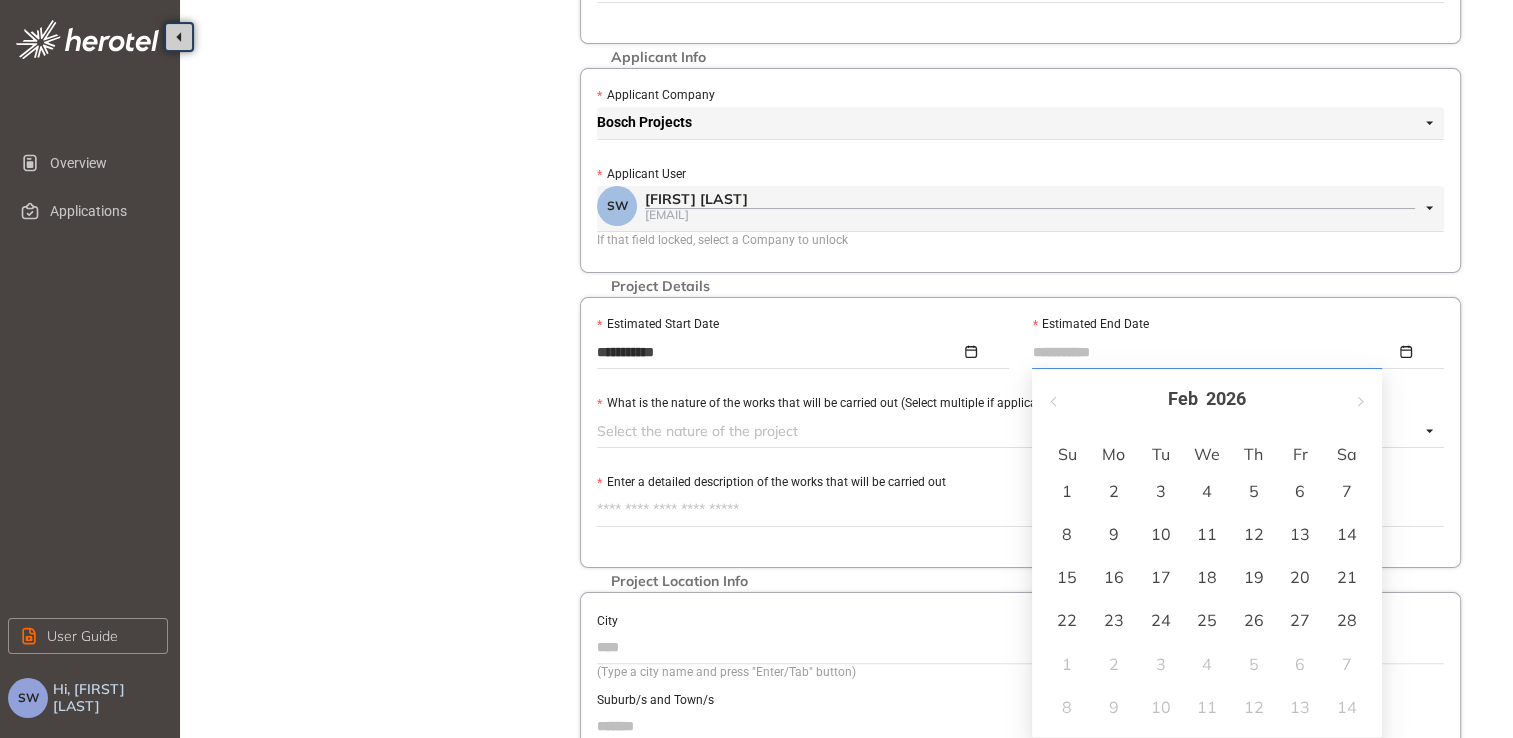 click on "18" at bounding box center [1207, 577] 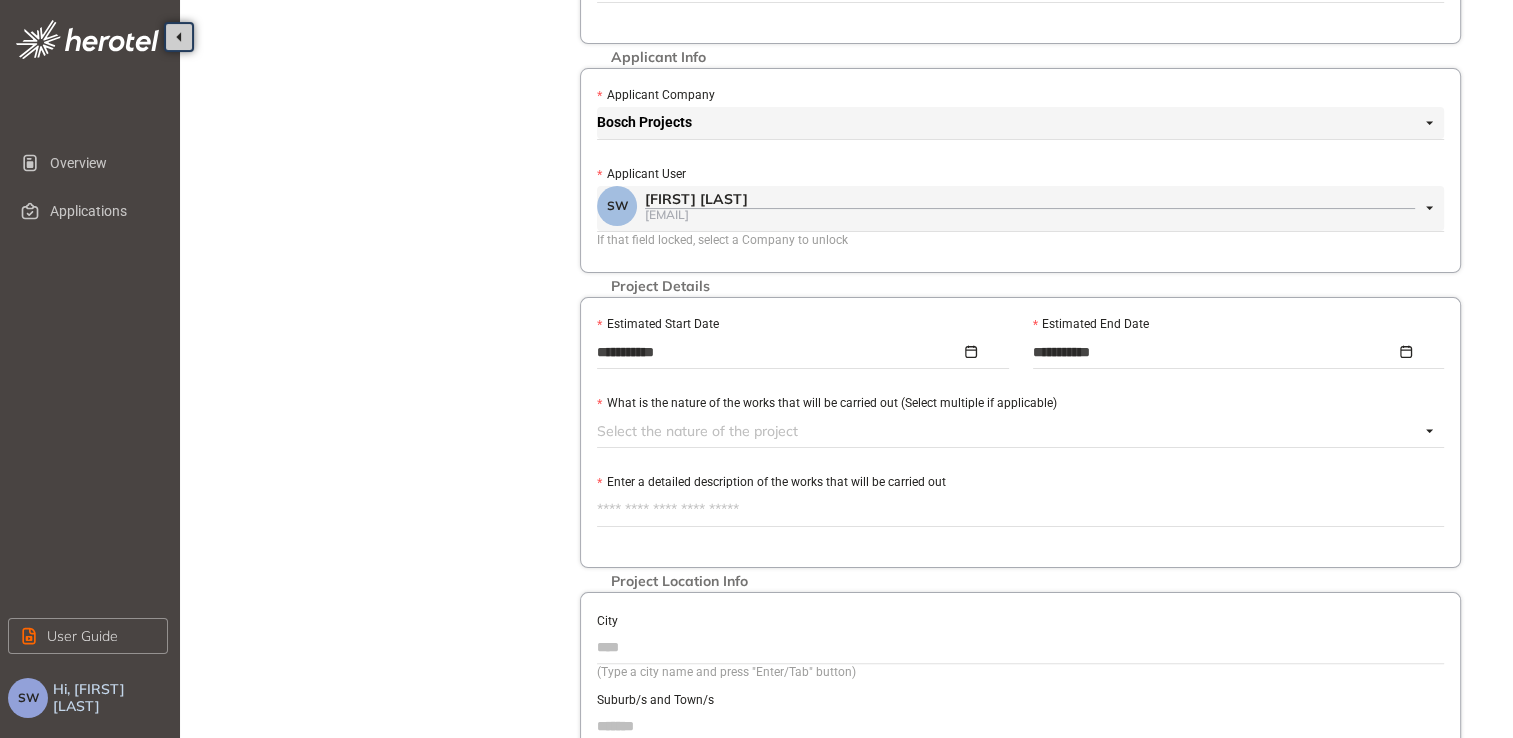 click at bounding box center [1008, 431] 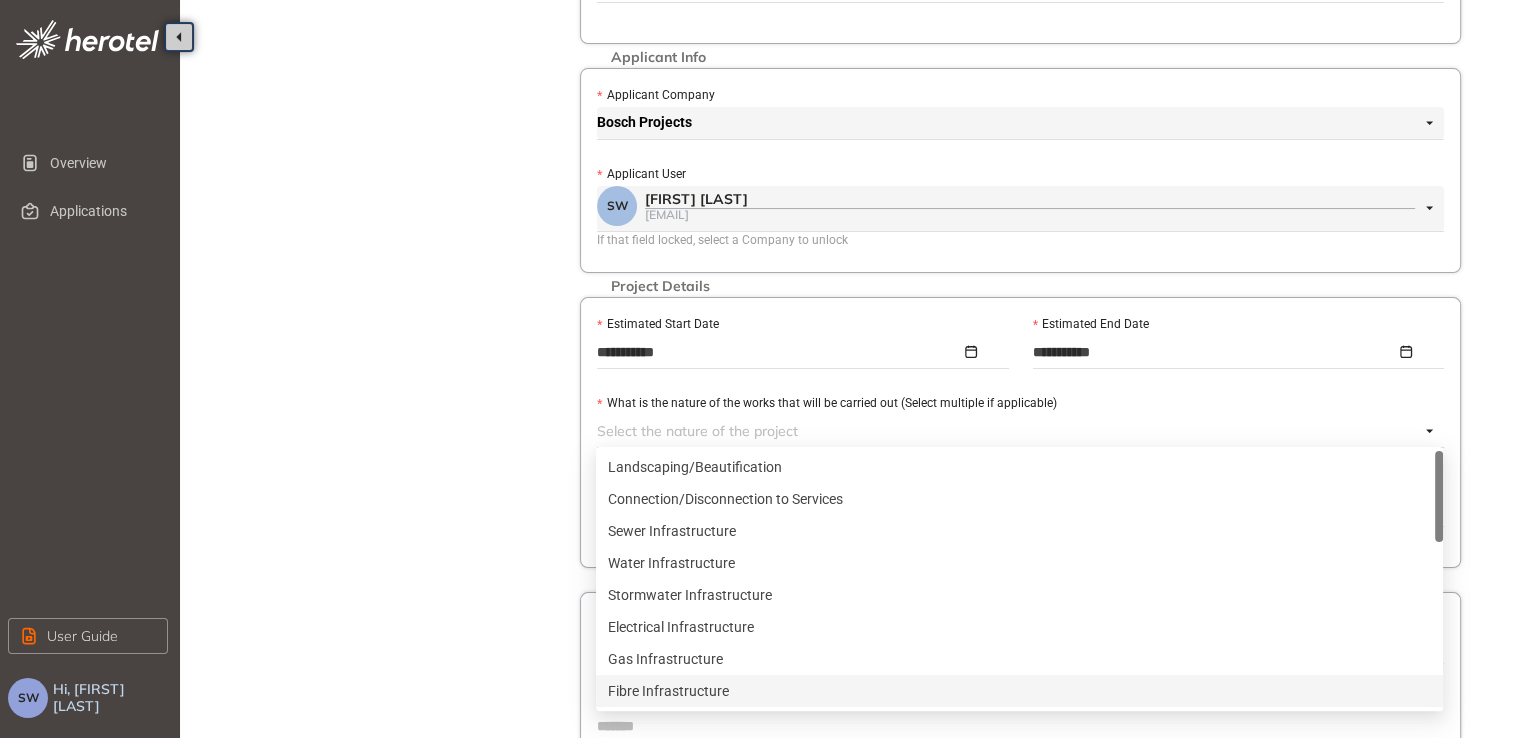 click on "Fibre Infrastructure" at bounding box center [1019, 691] 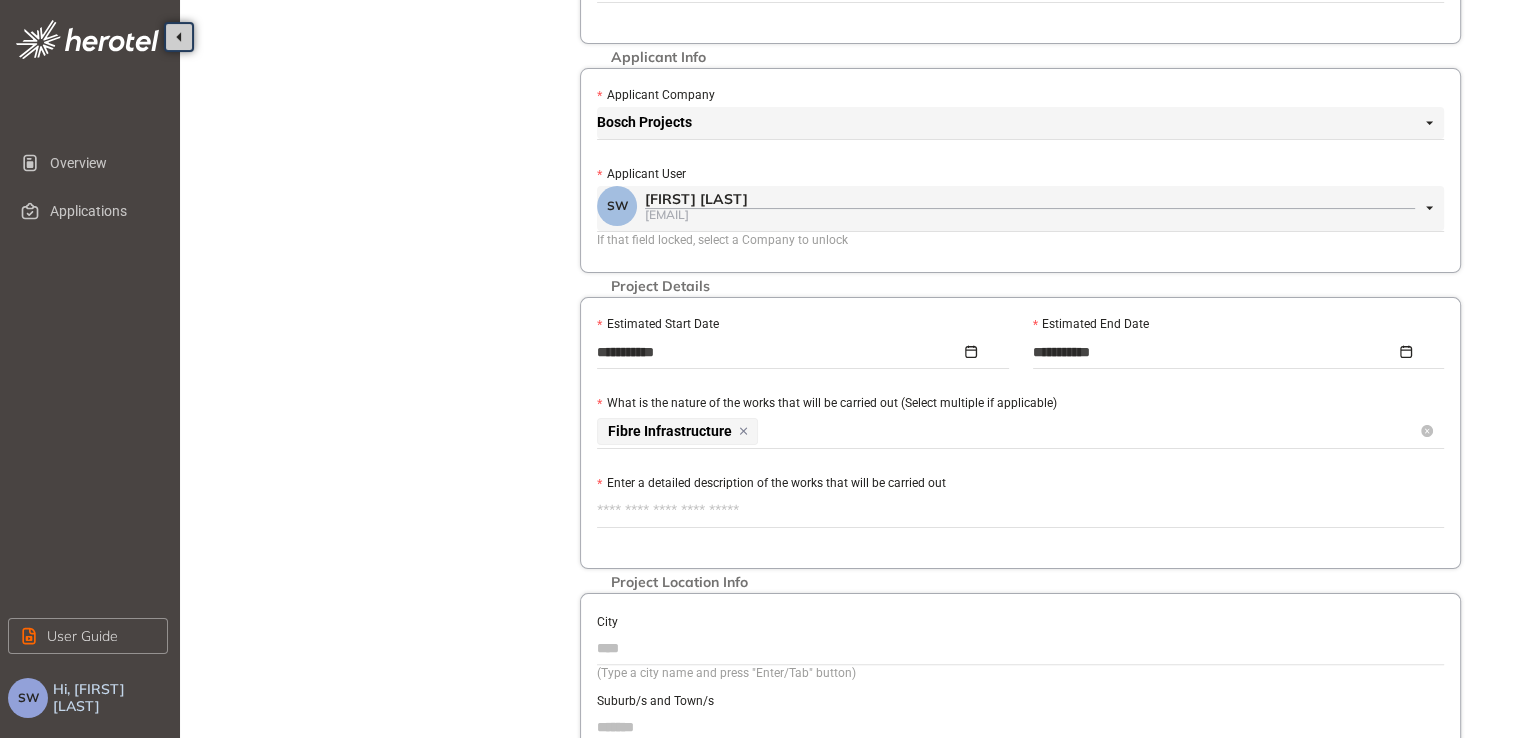 click on "Fibre Infrastructure" at bounding box center [1008, 431] 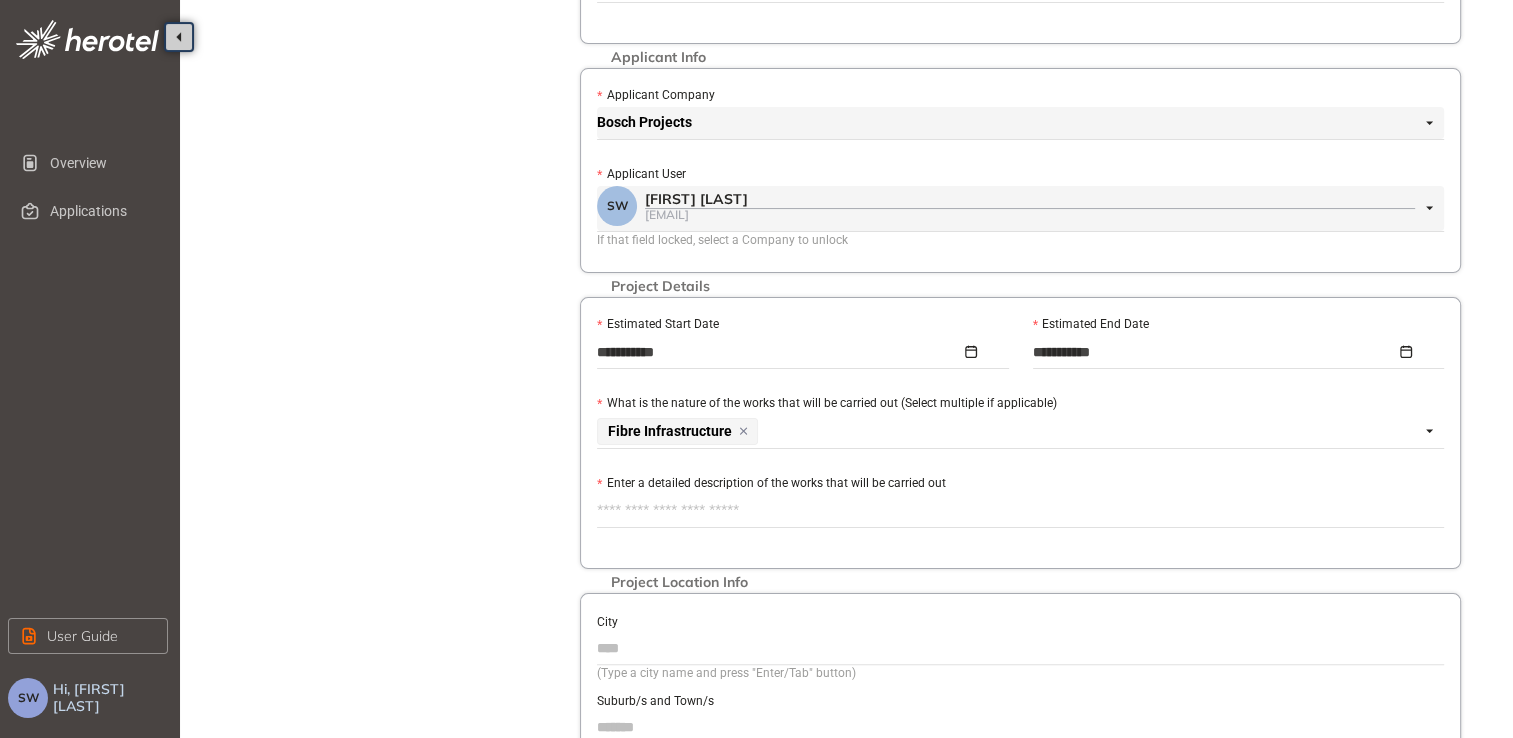 click on "Enter a detailed description of the works that will be carried out" at bounding box center [1020, 511] 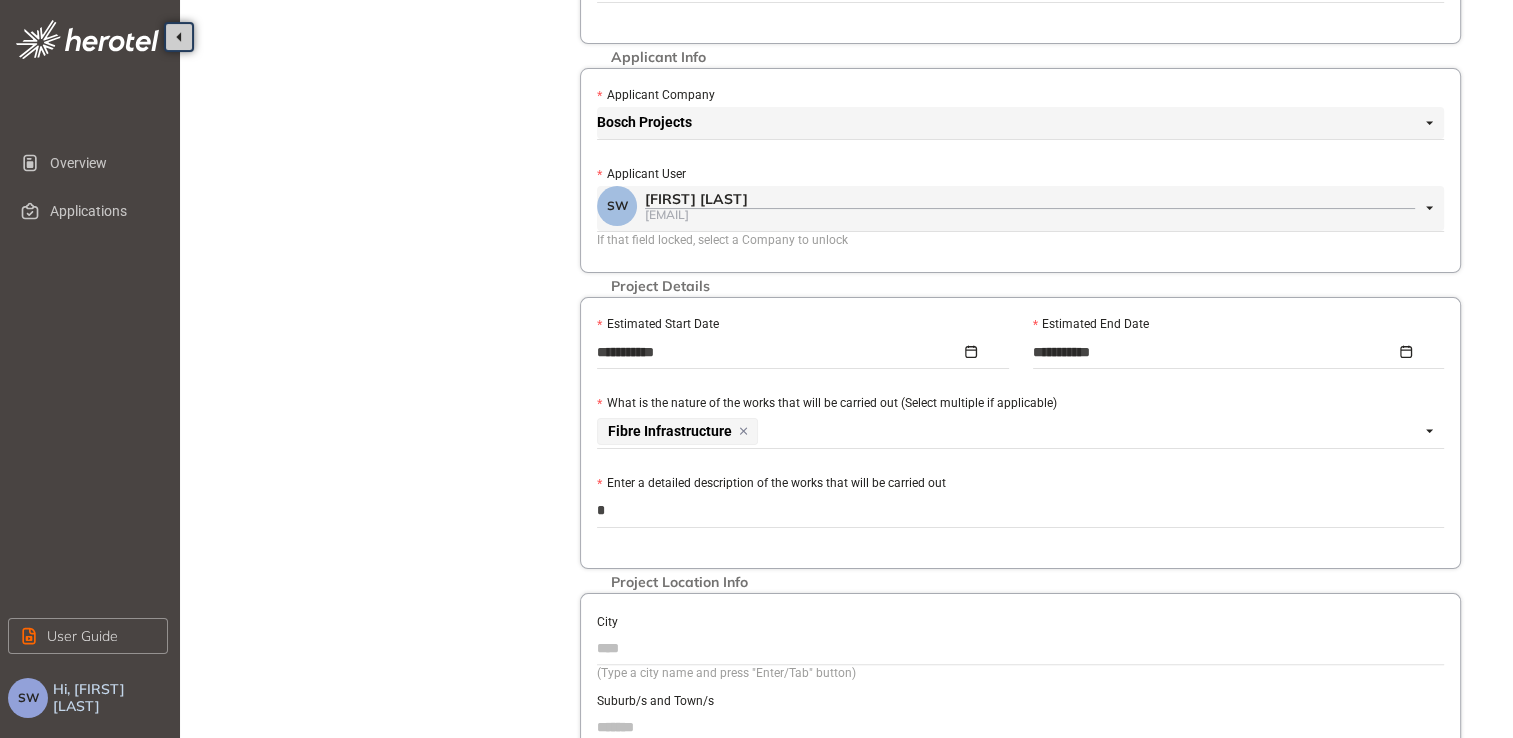 type on "**" 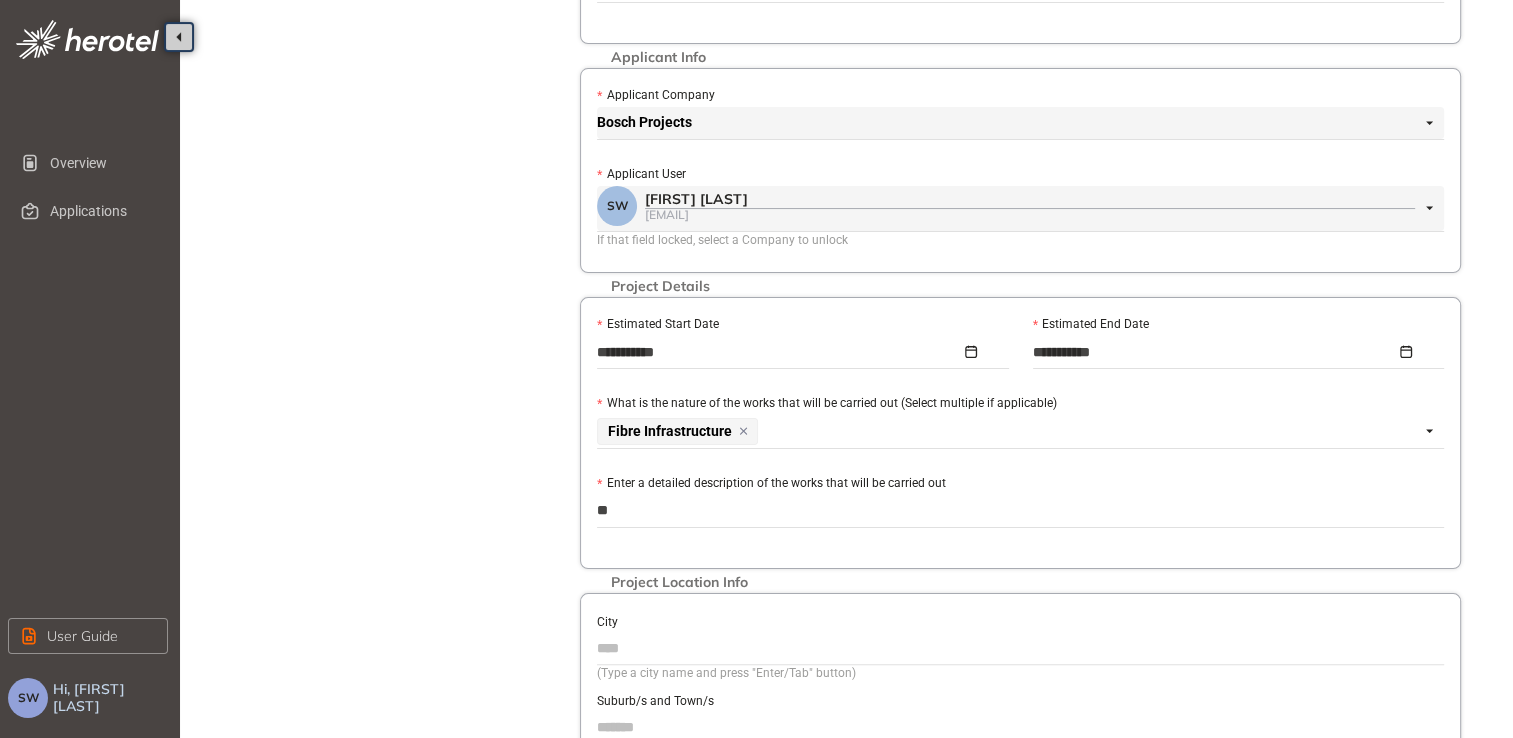 type on "***" 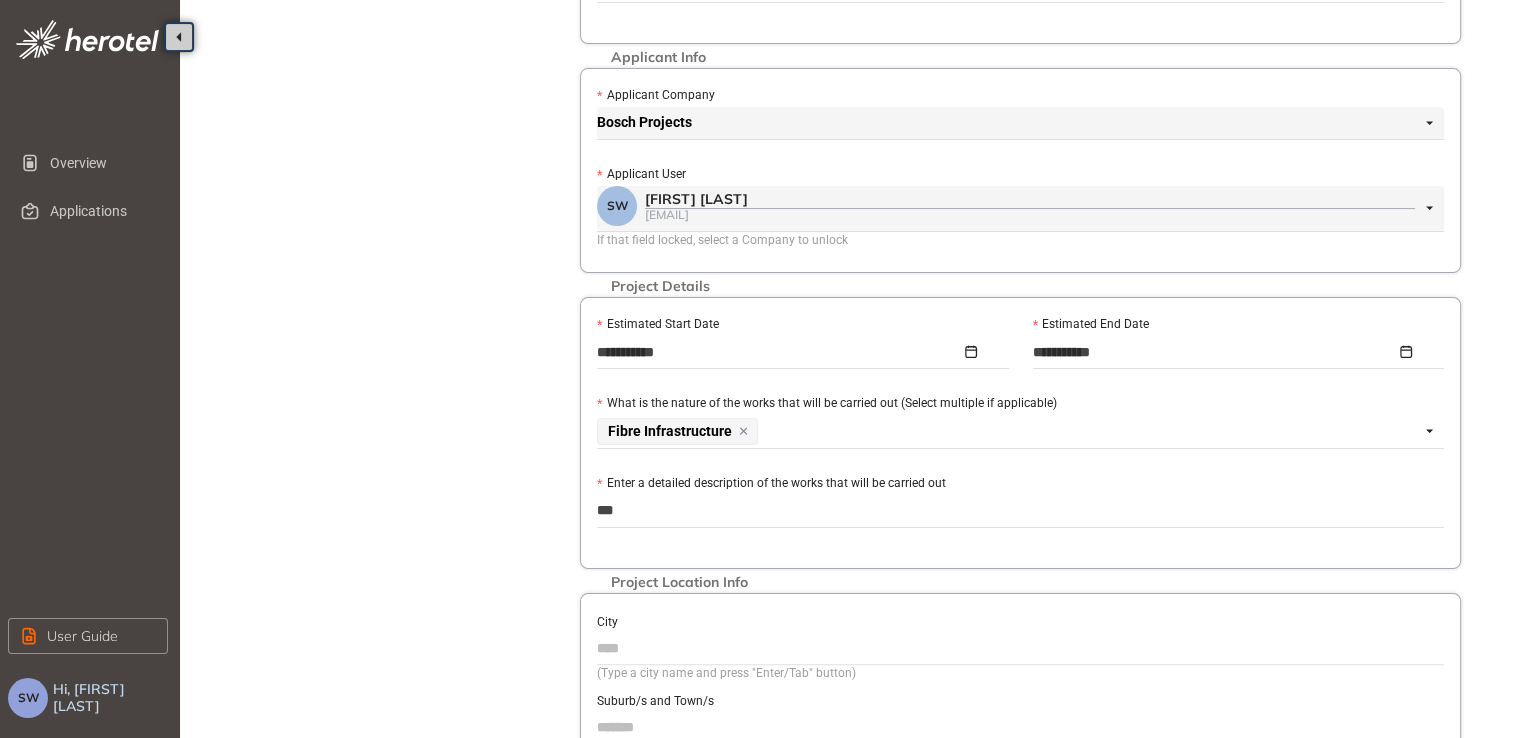 type on "****" 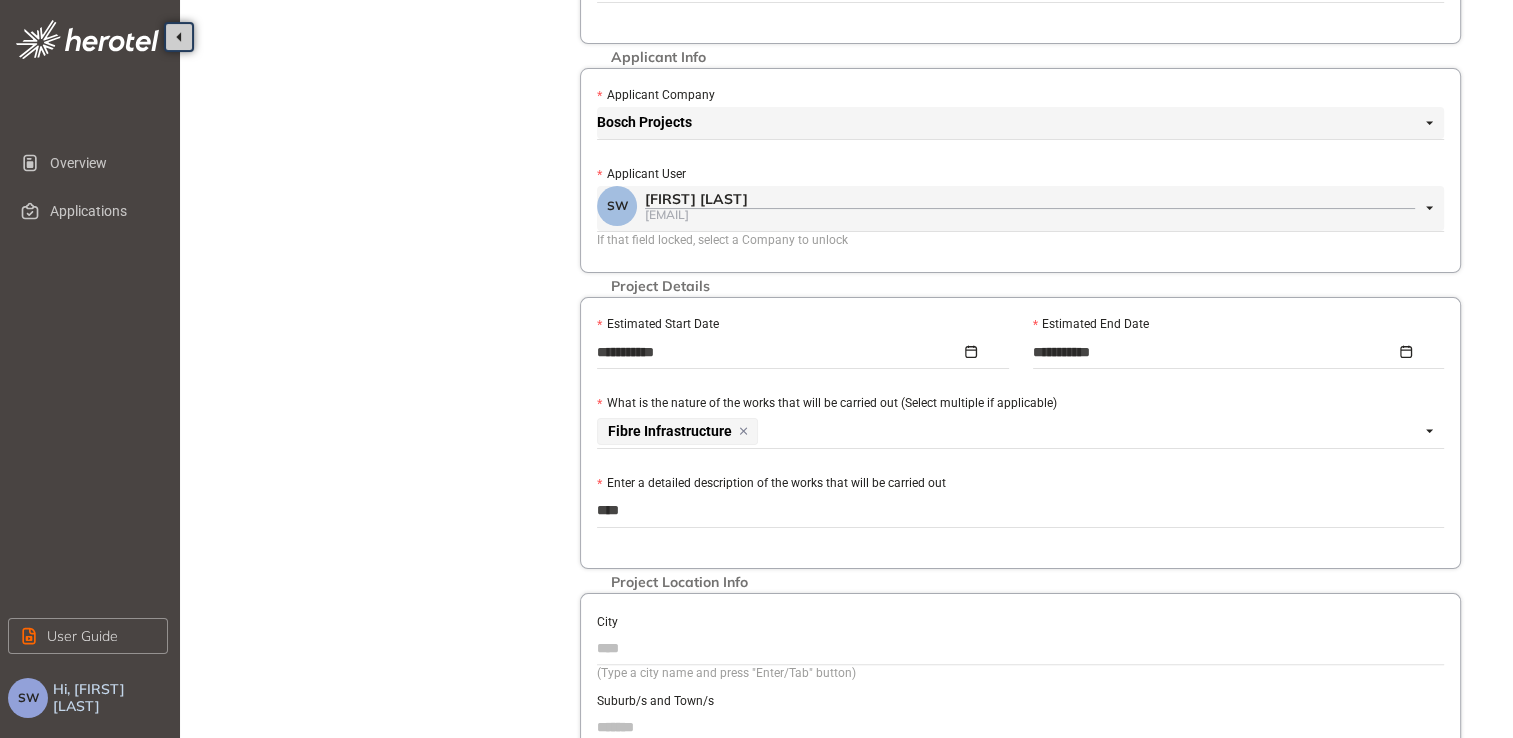 type on "*****" 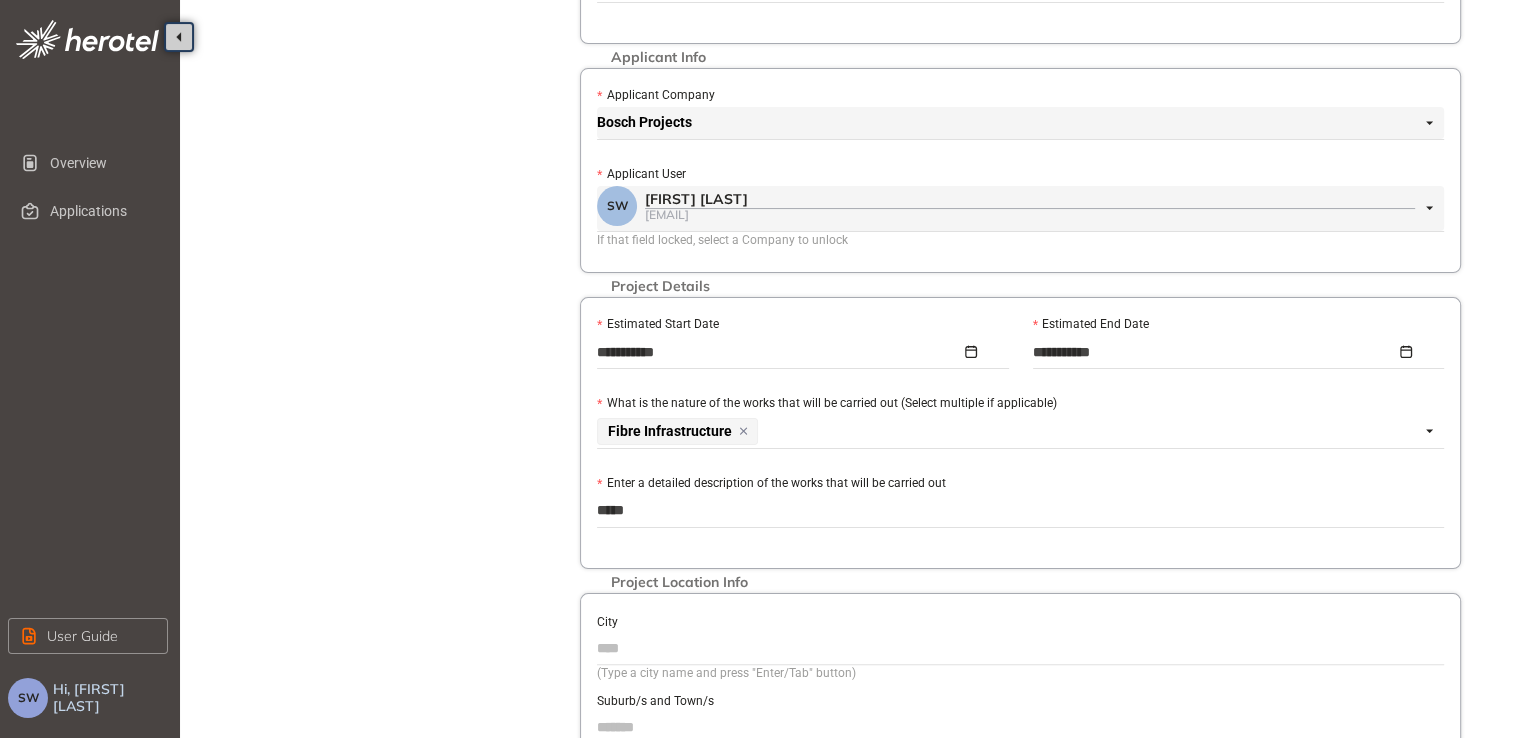 type on "******" 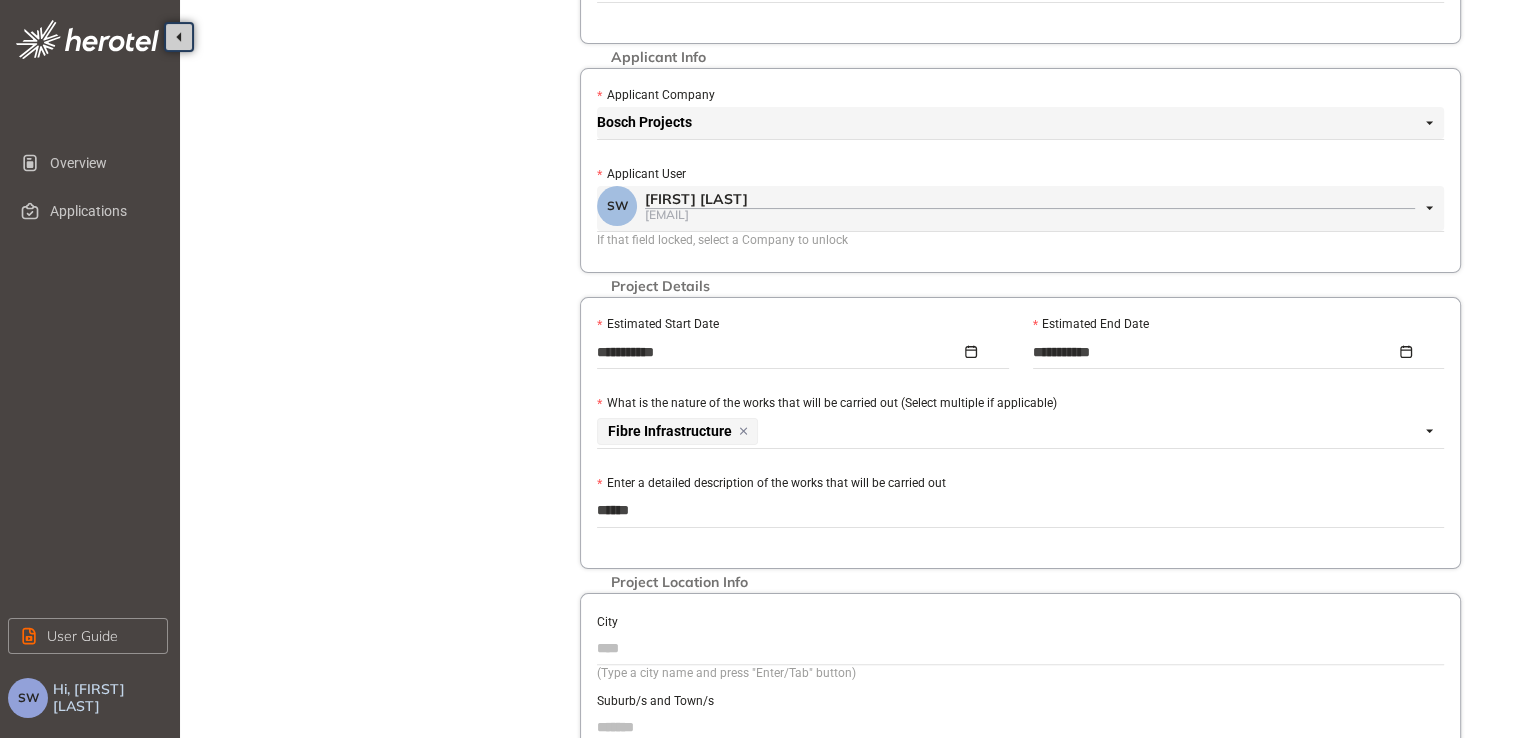 type on "*******" 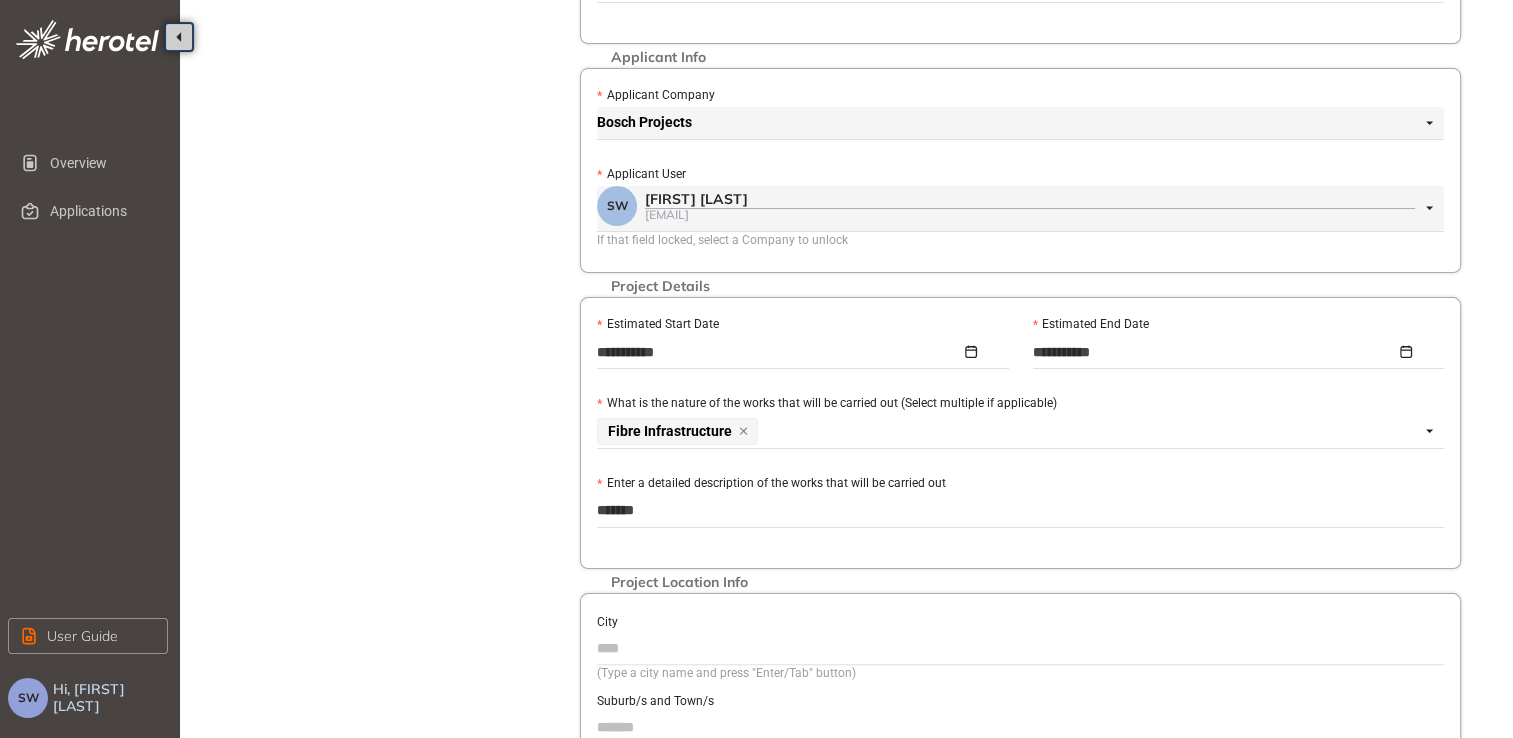type on "********" 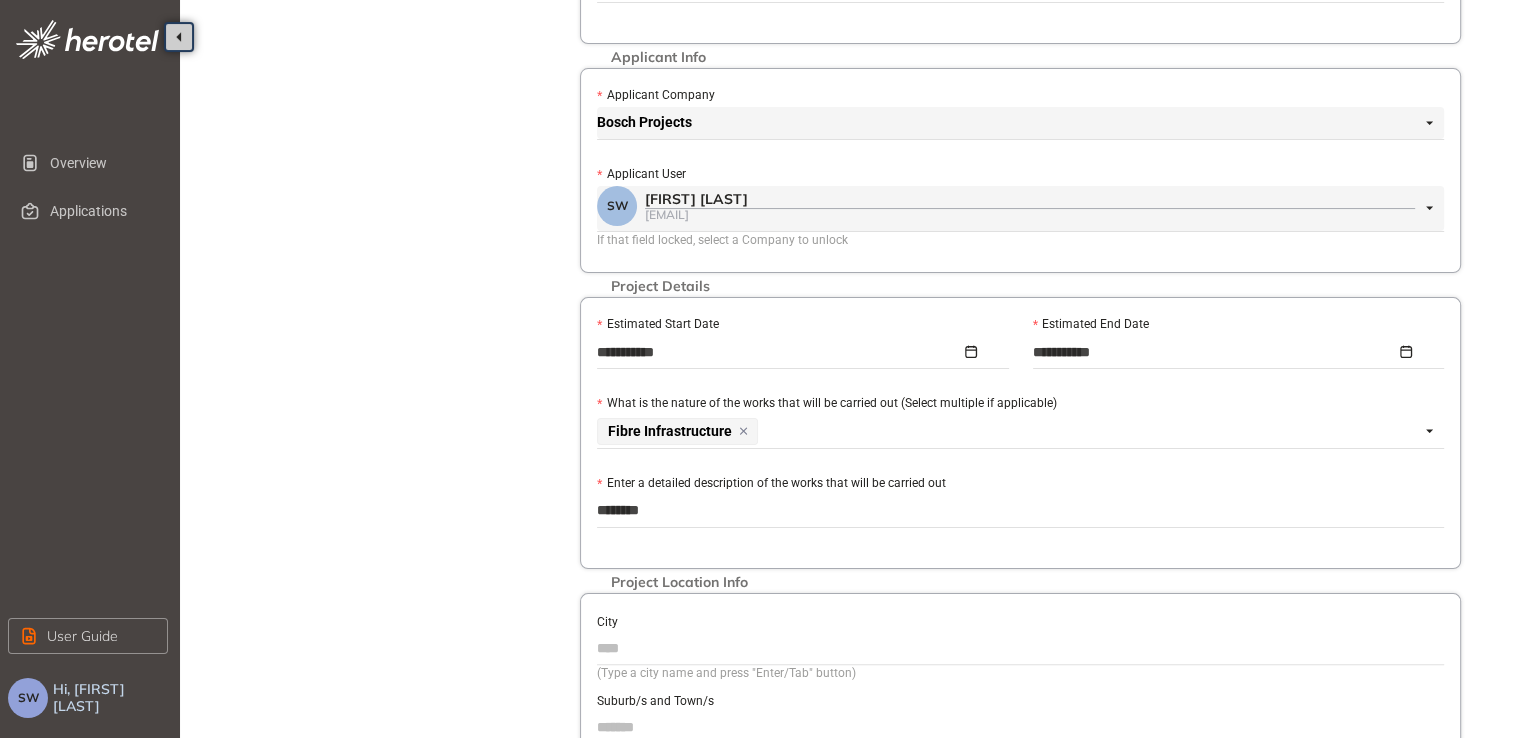 type on "*********" 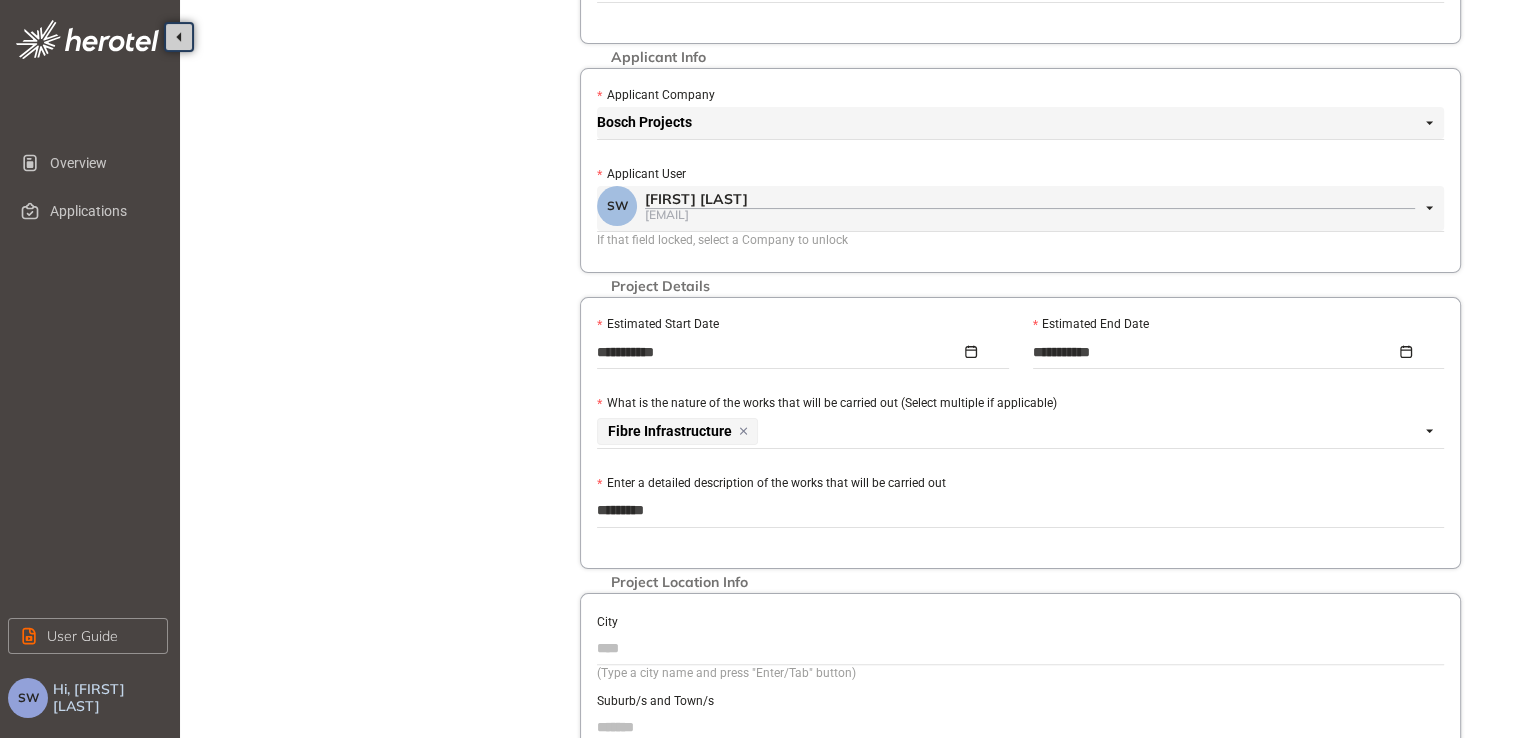 type on "**********" 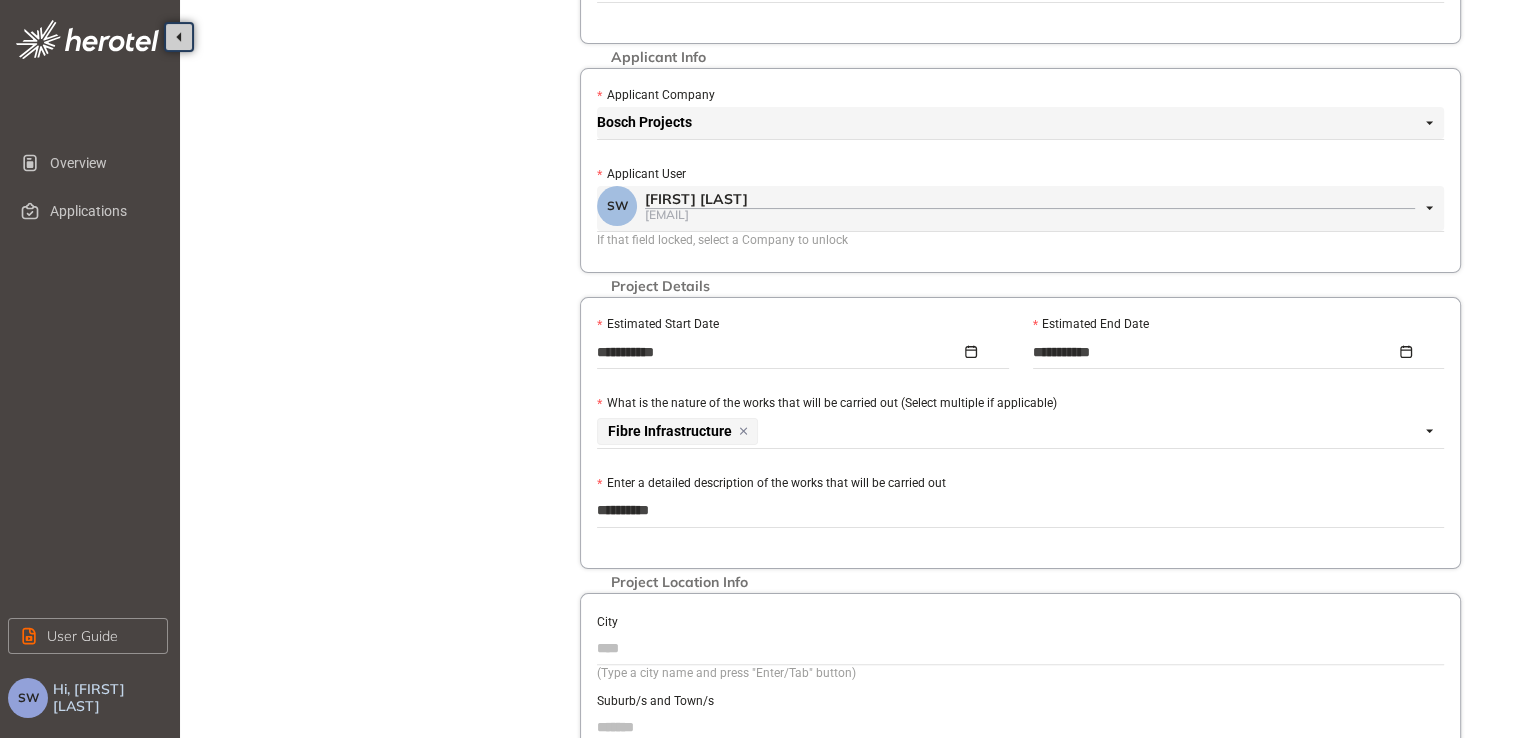 type on "**********" 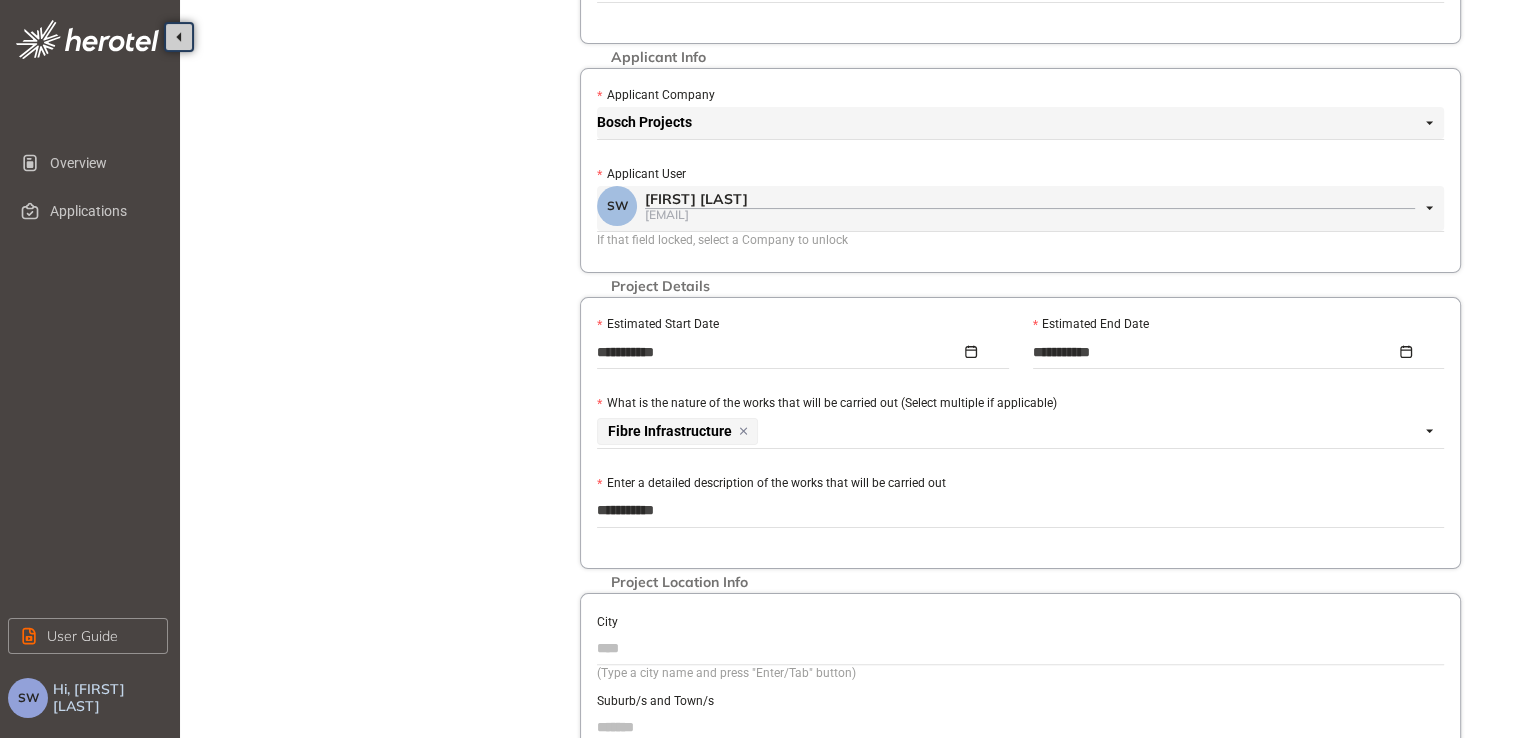 type on "**********" 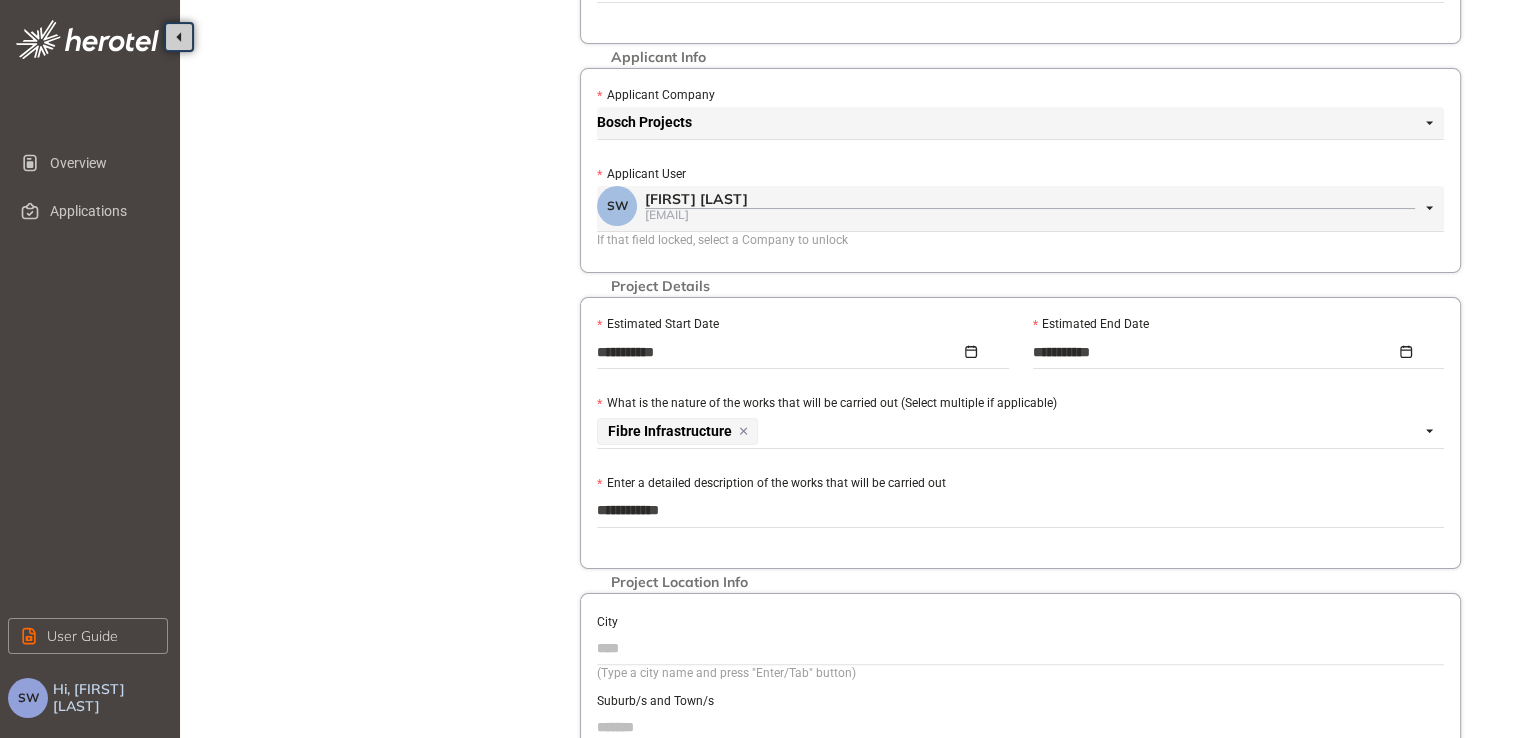 type on "**********" 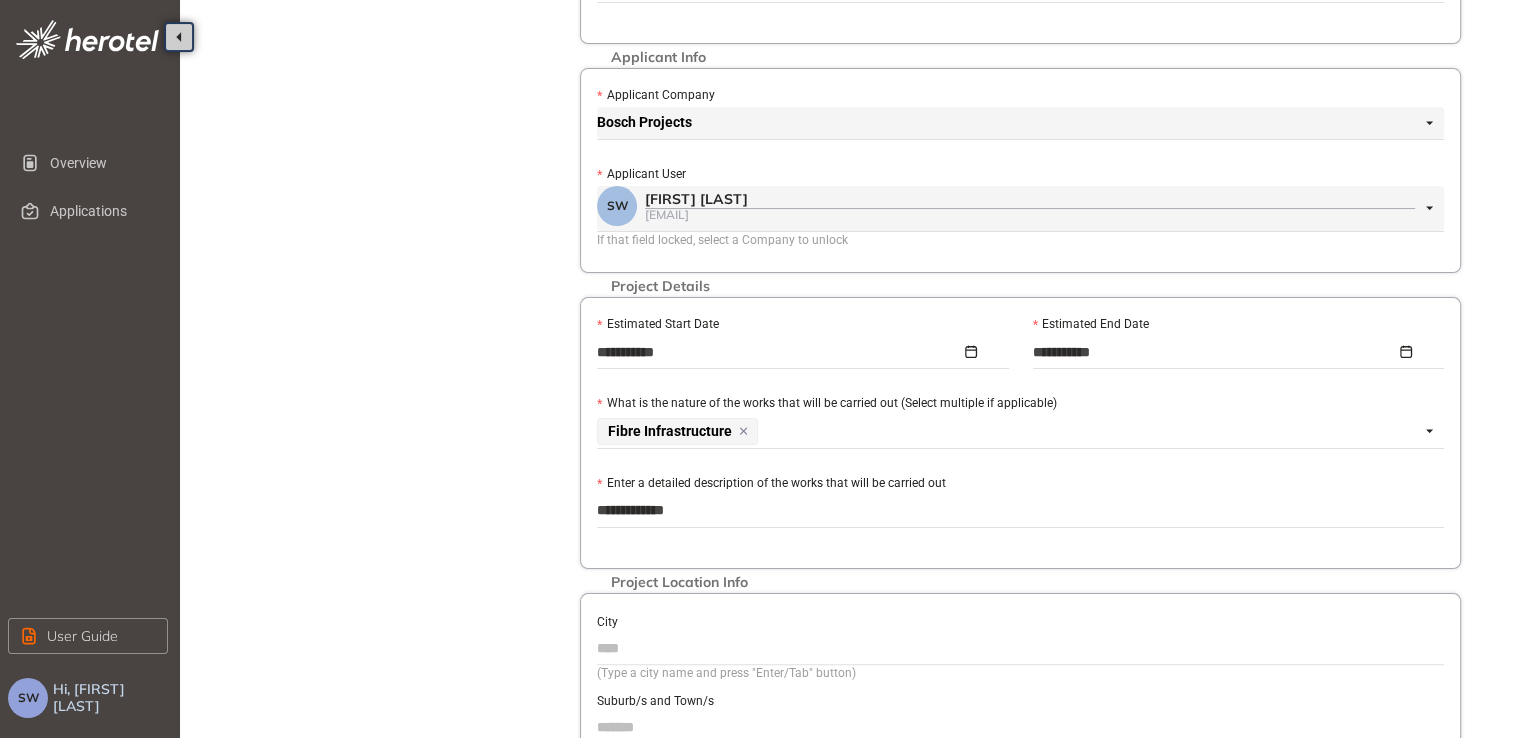type on "**********" 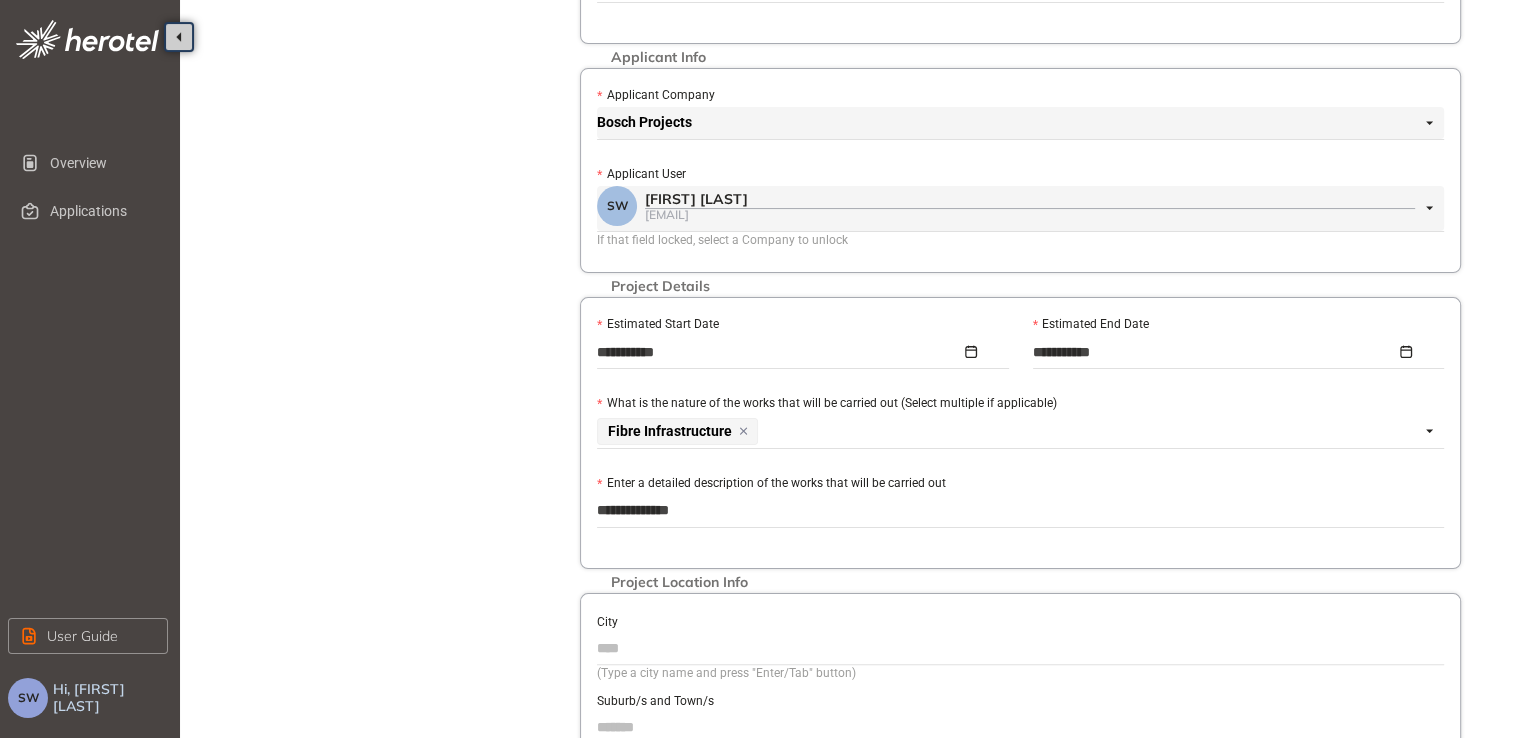 type on "**********" 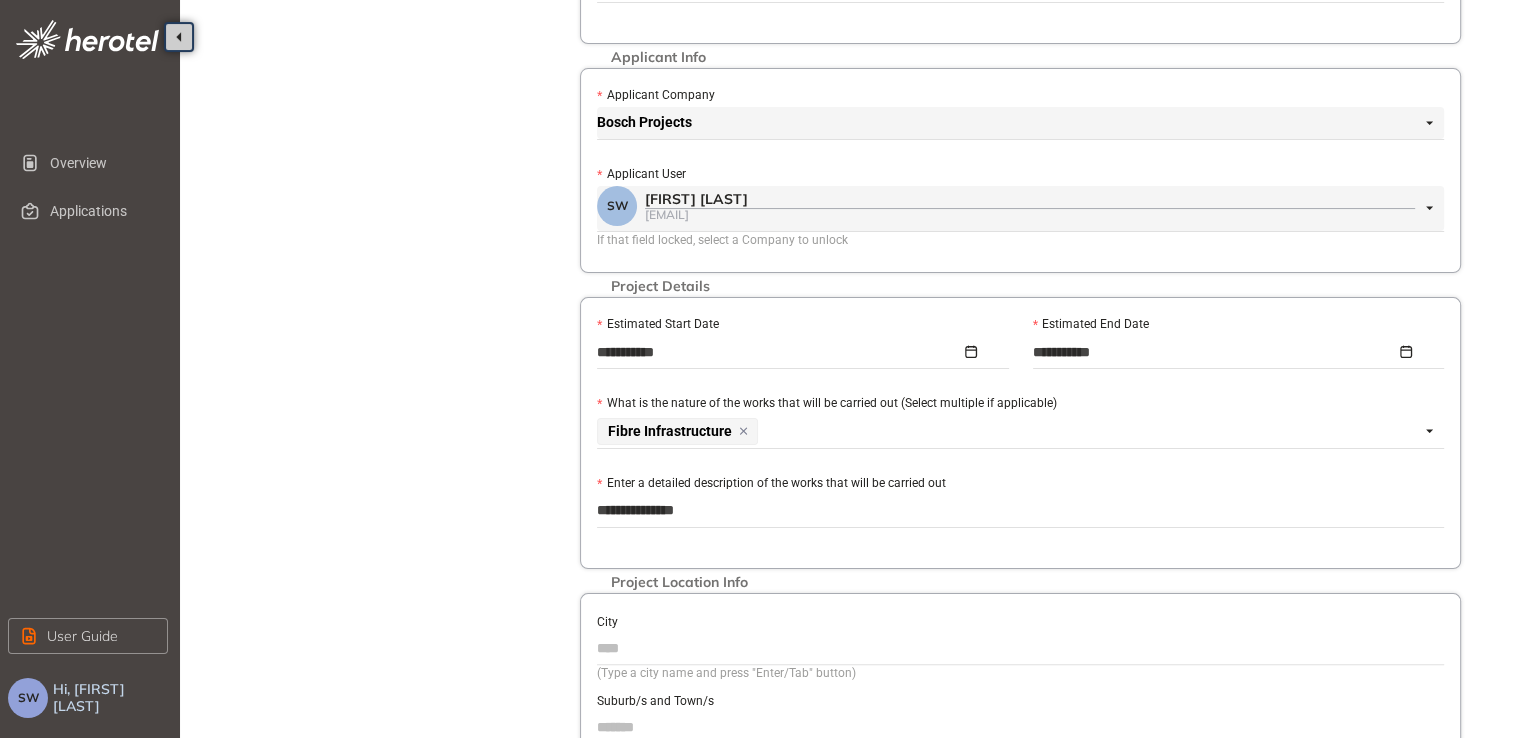 type on "**********" 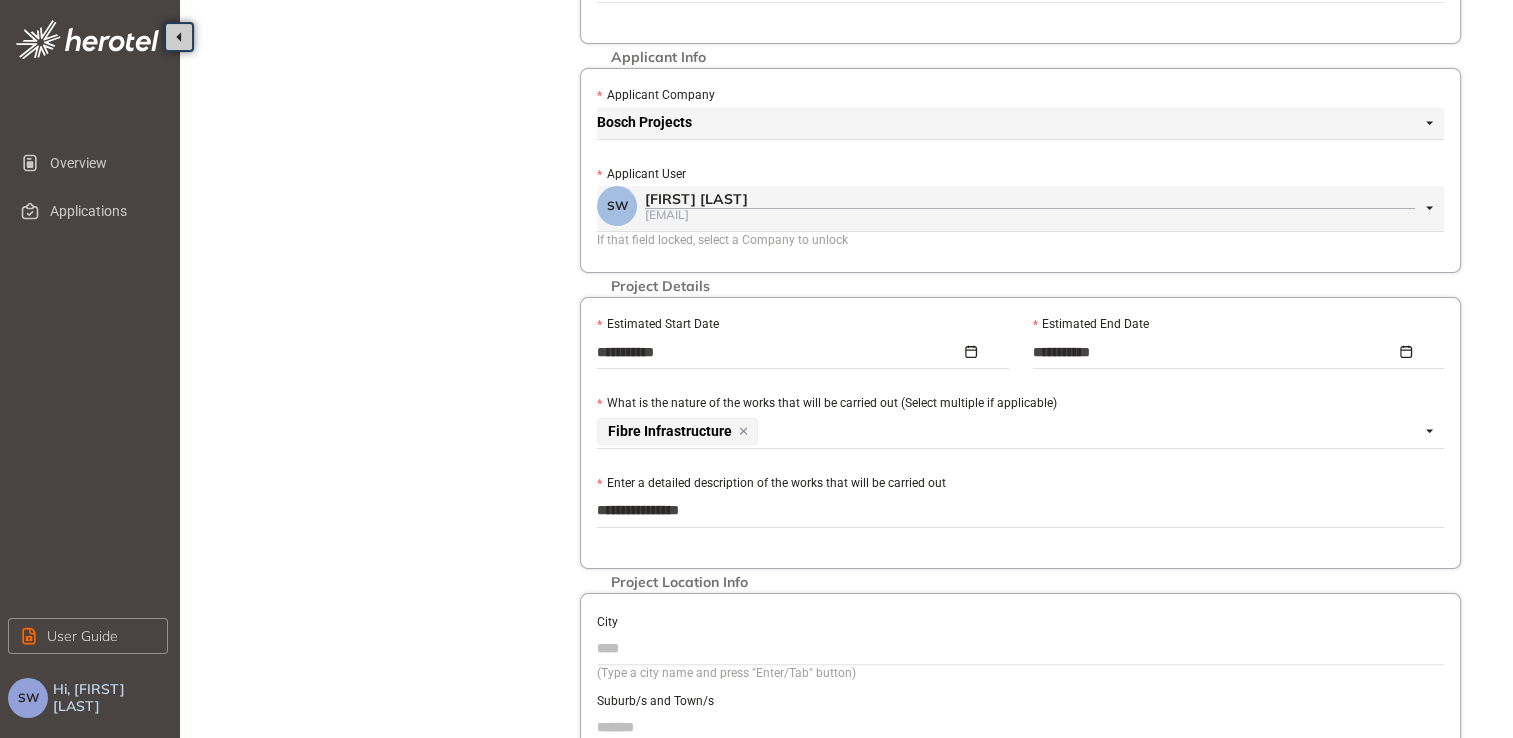 type on "**********" 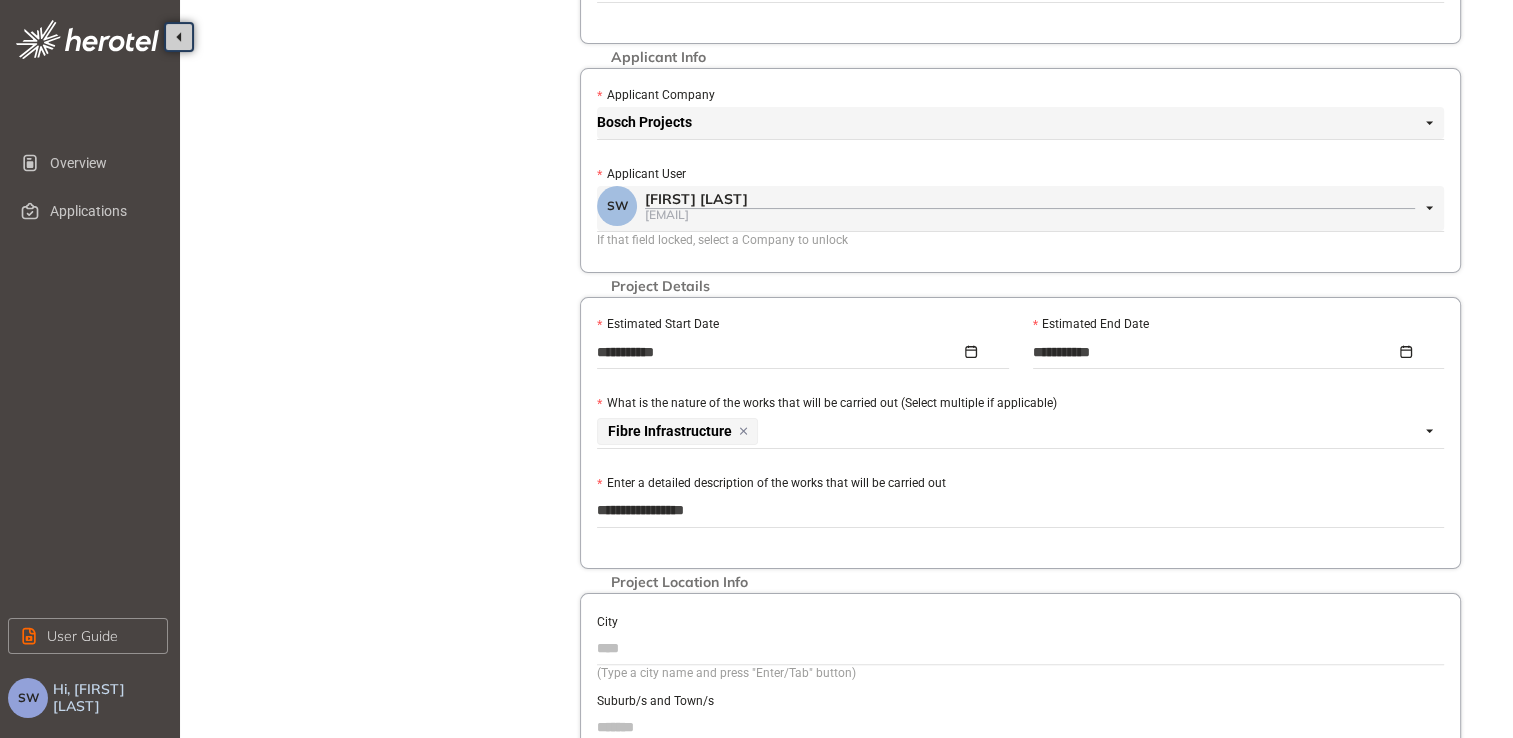 type on "**********" 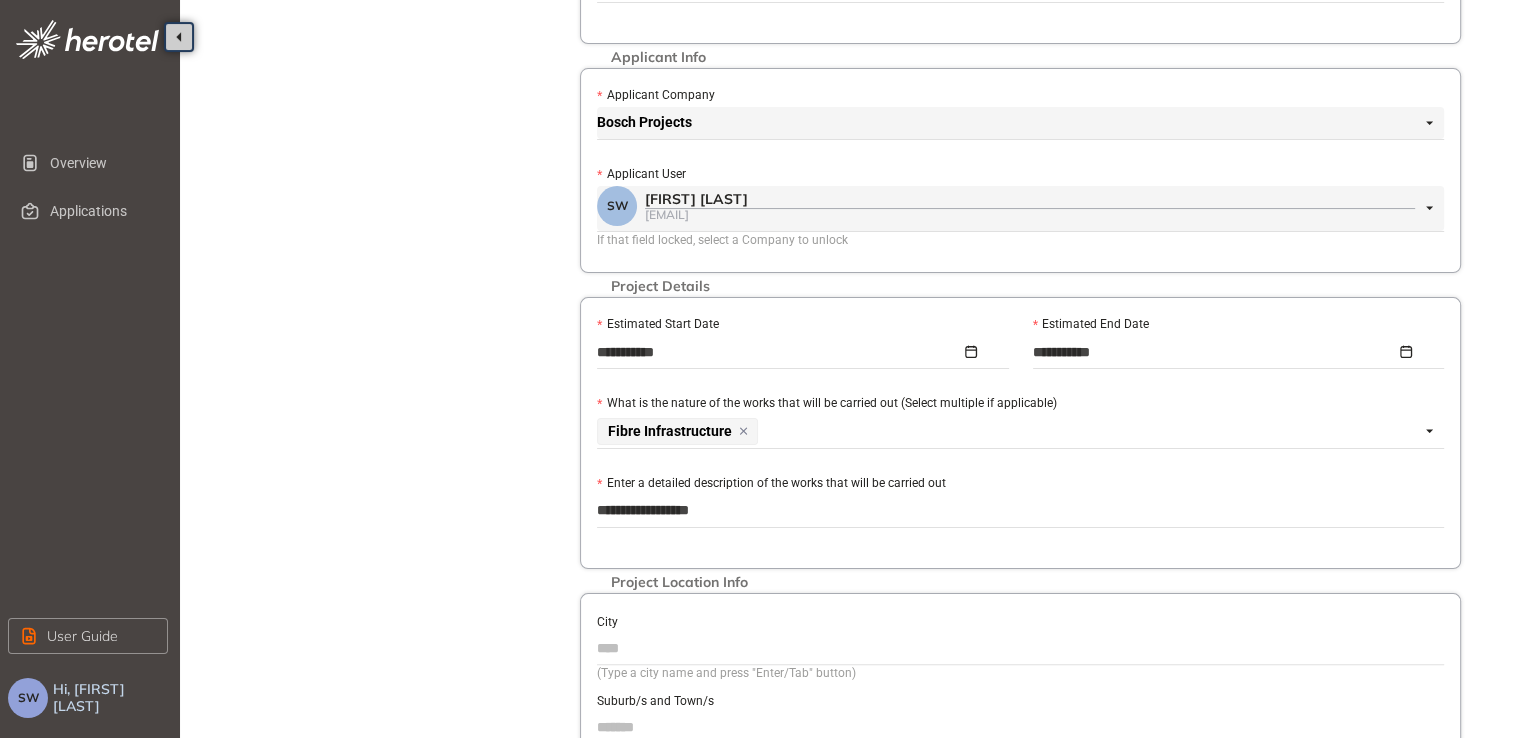 type on "**********" 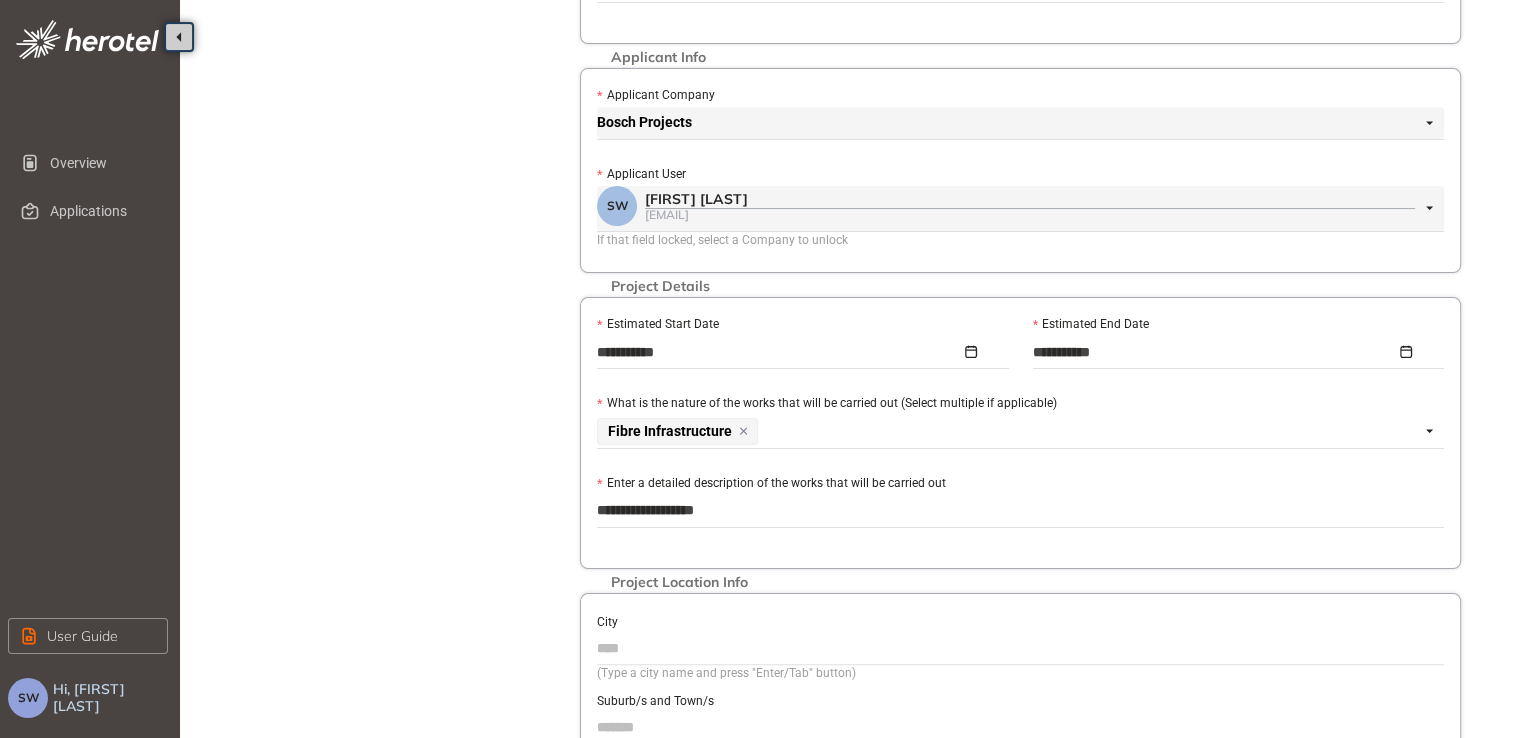 type on "**********" 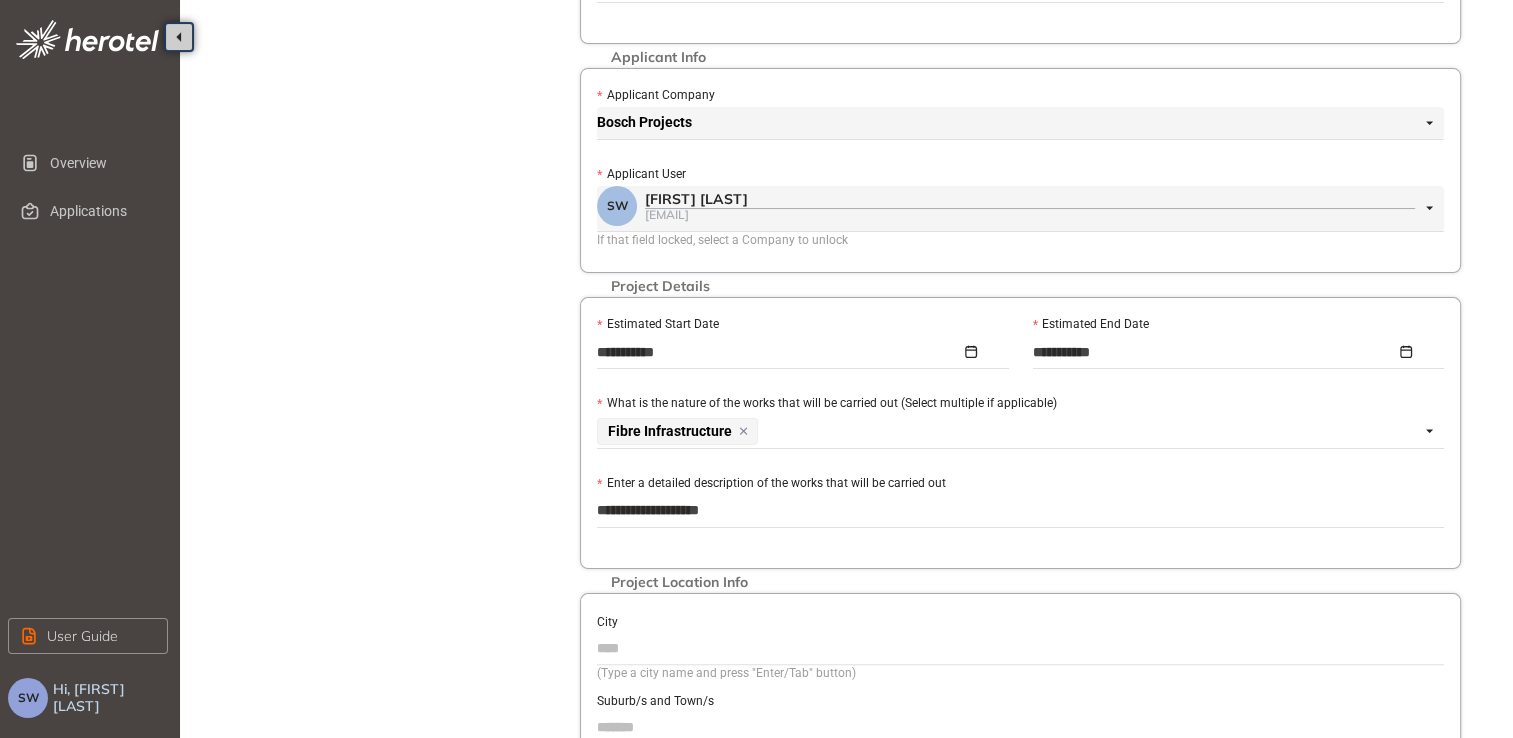 type on "**********" 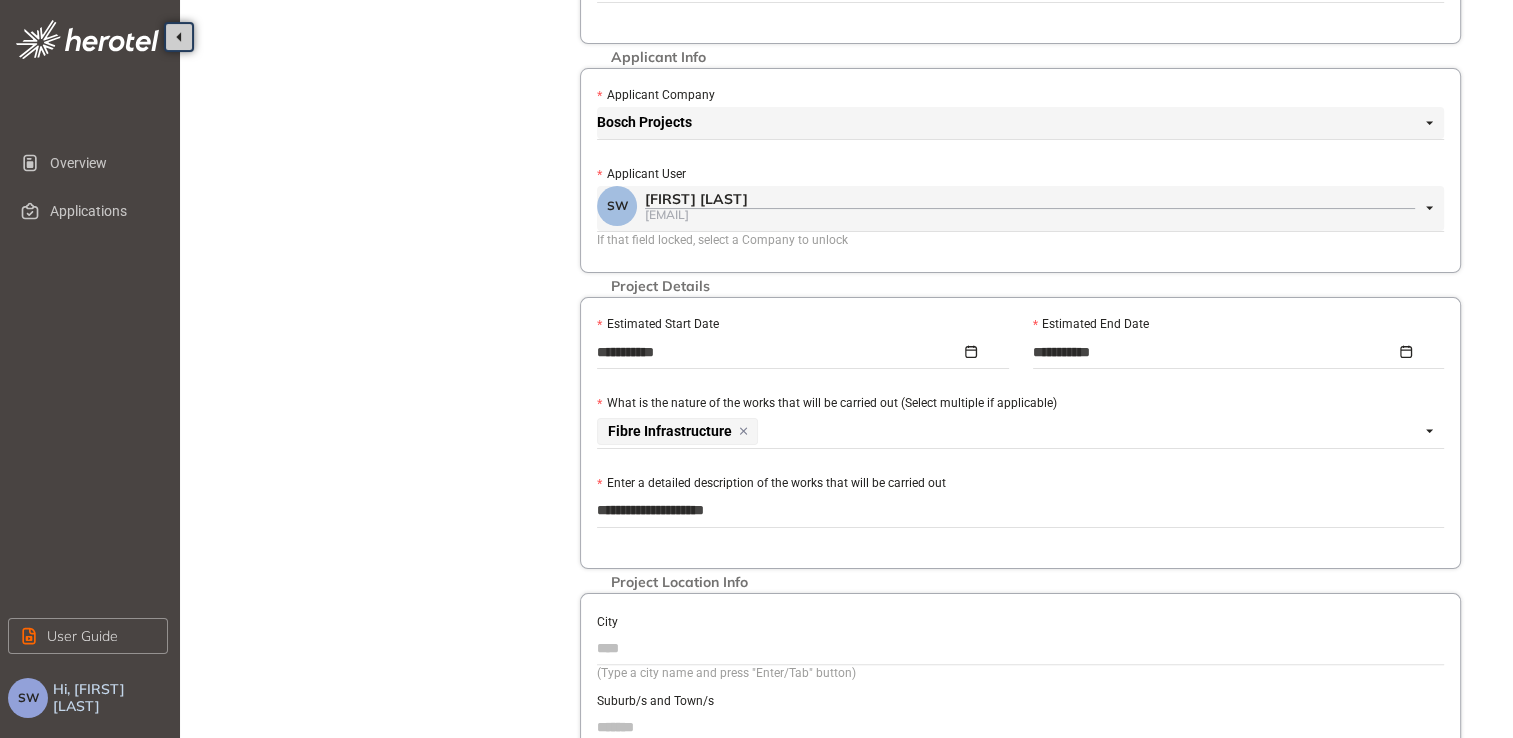type on "**********" 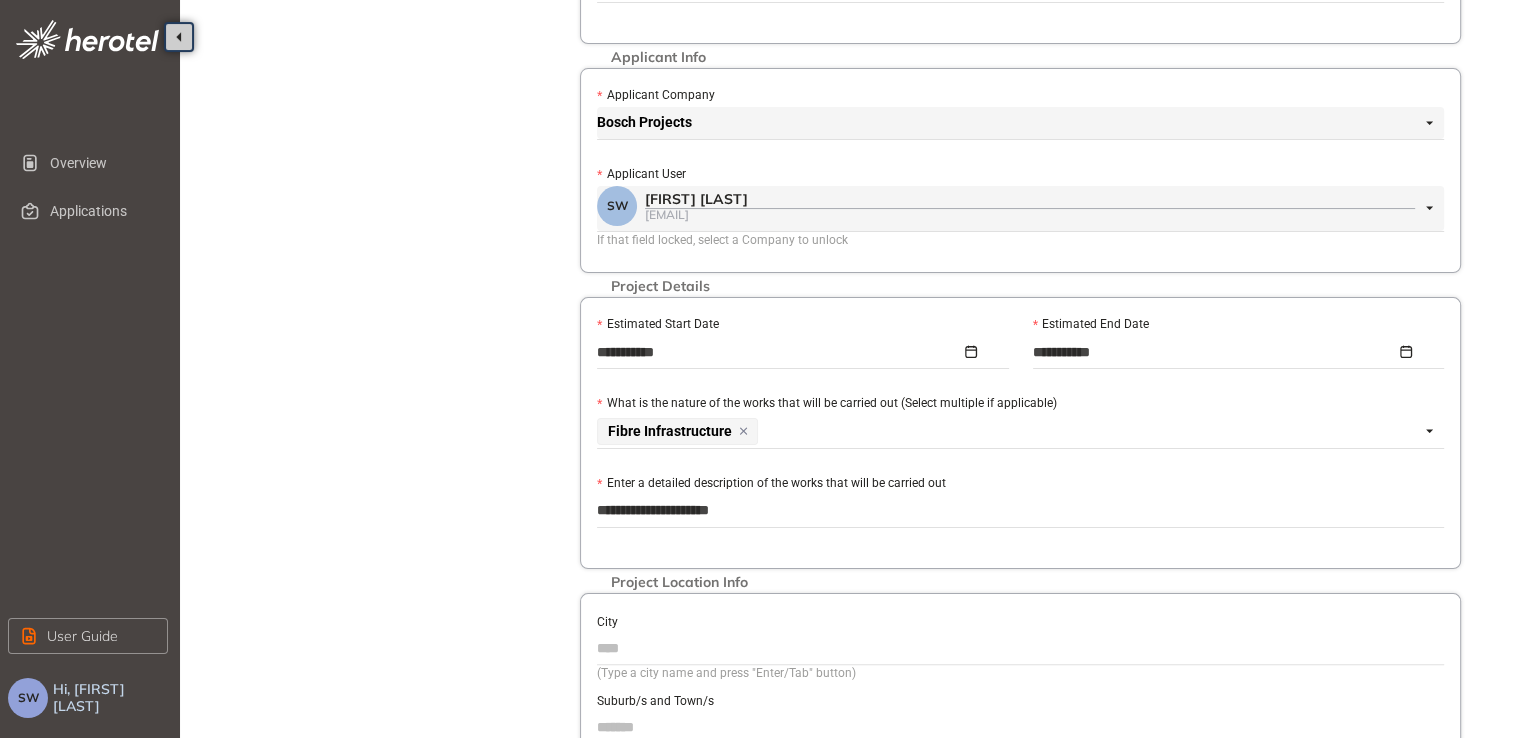 type on "**********" 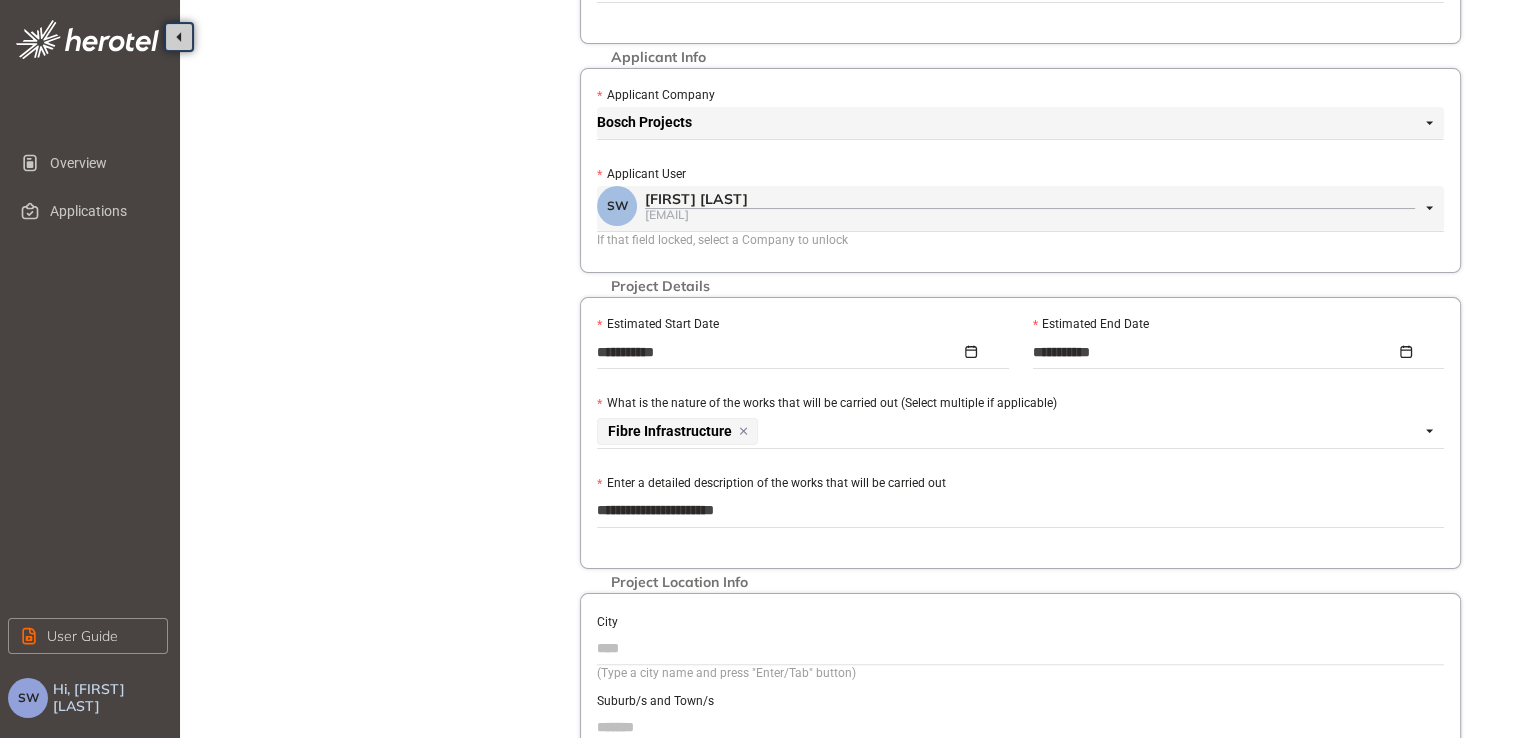 type on "**********" 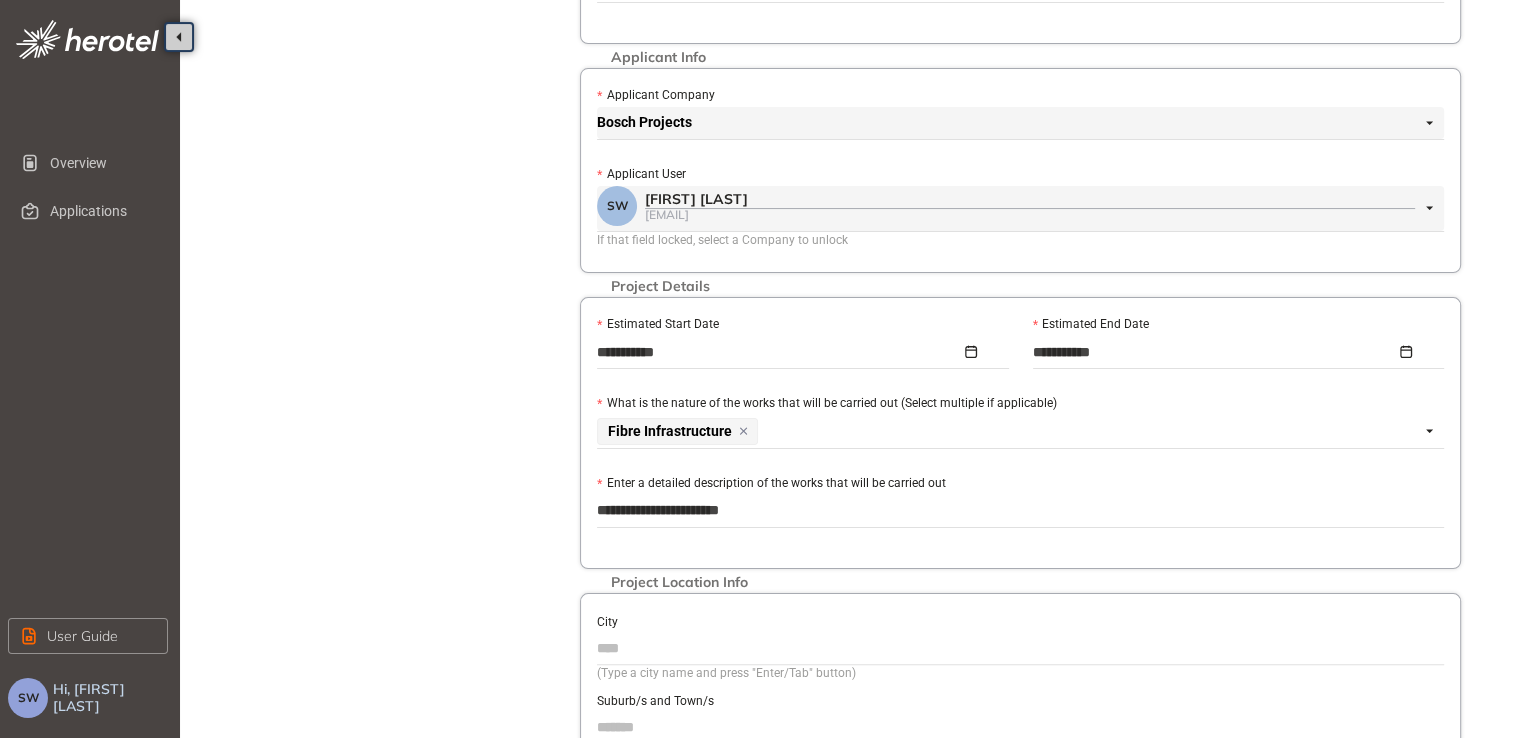 type on "**********" 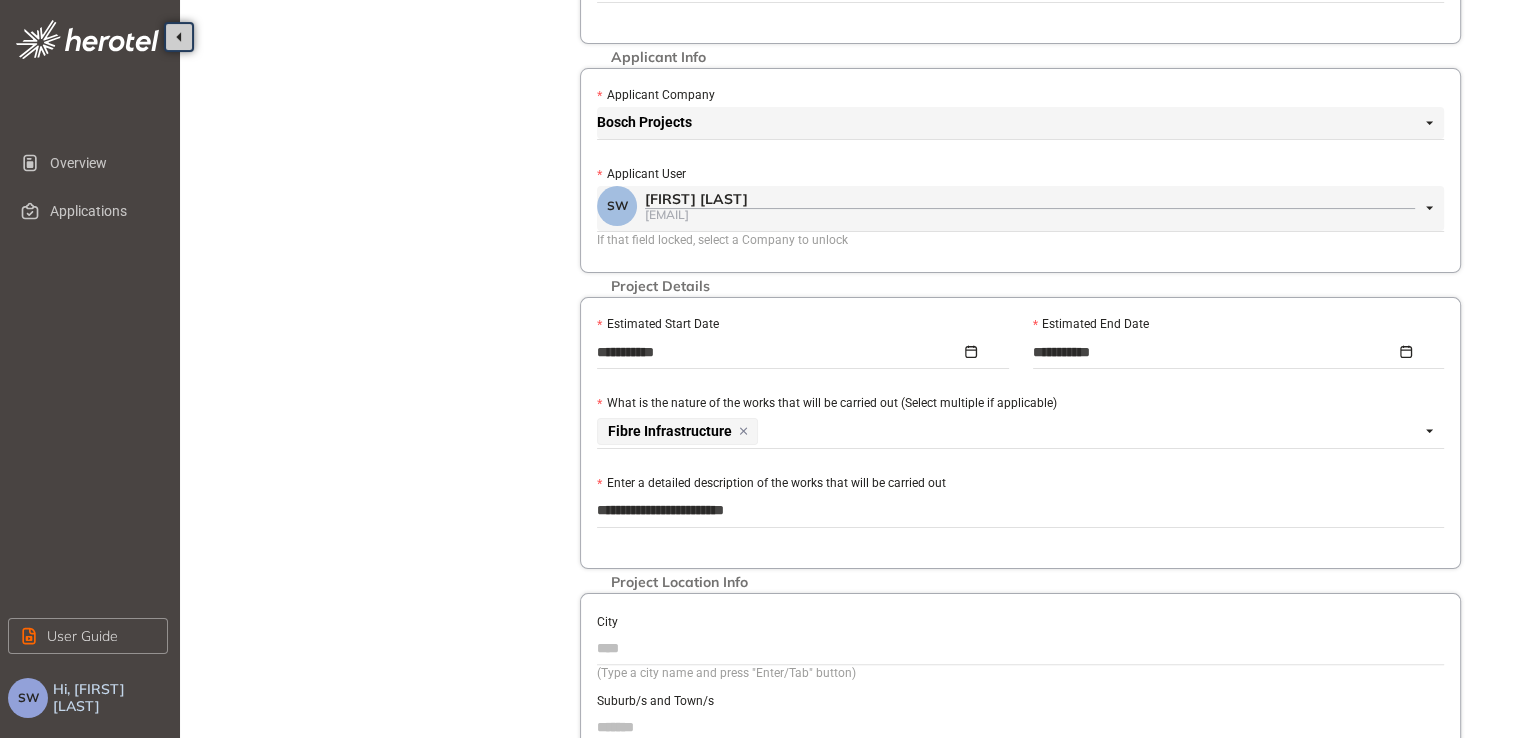 type on "**********" 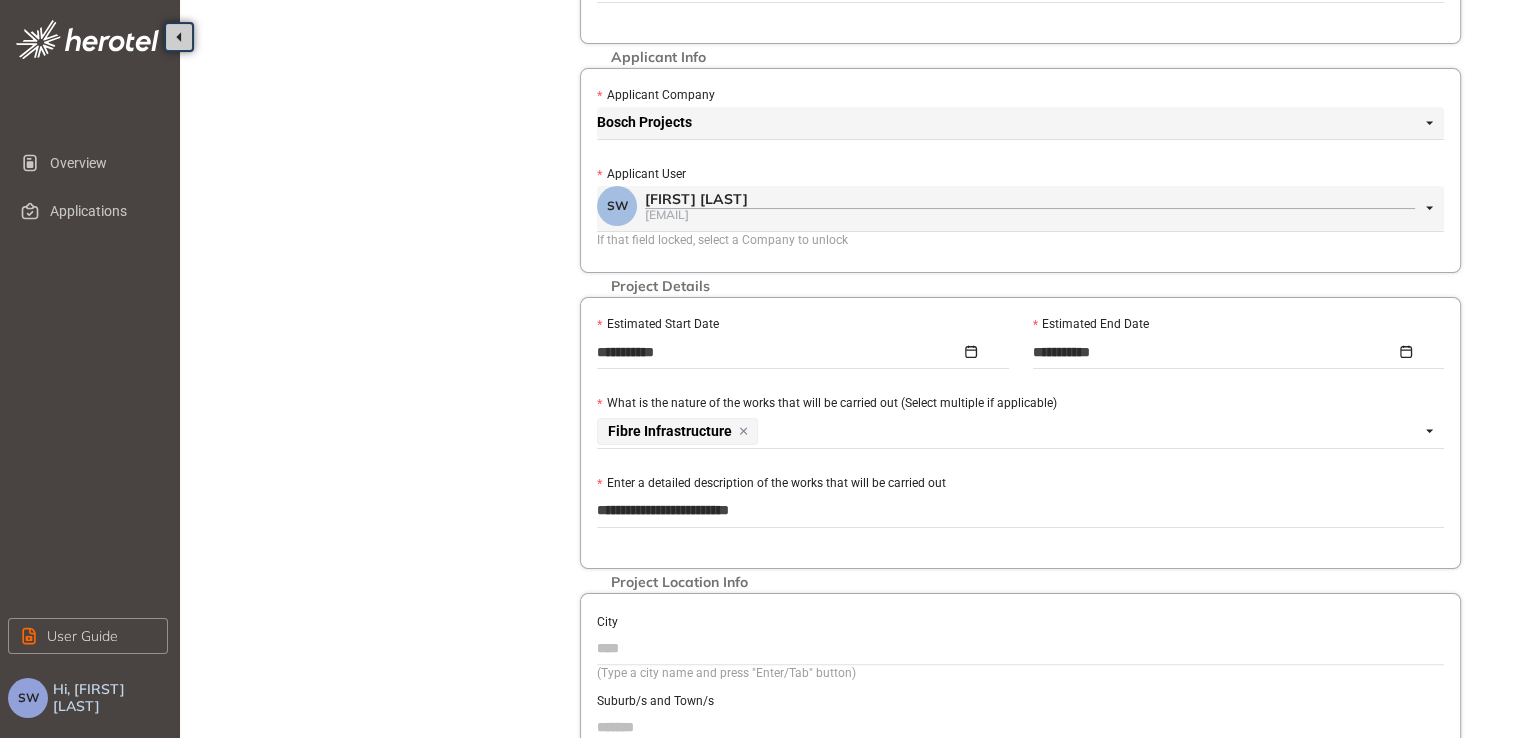 type on "**********" 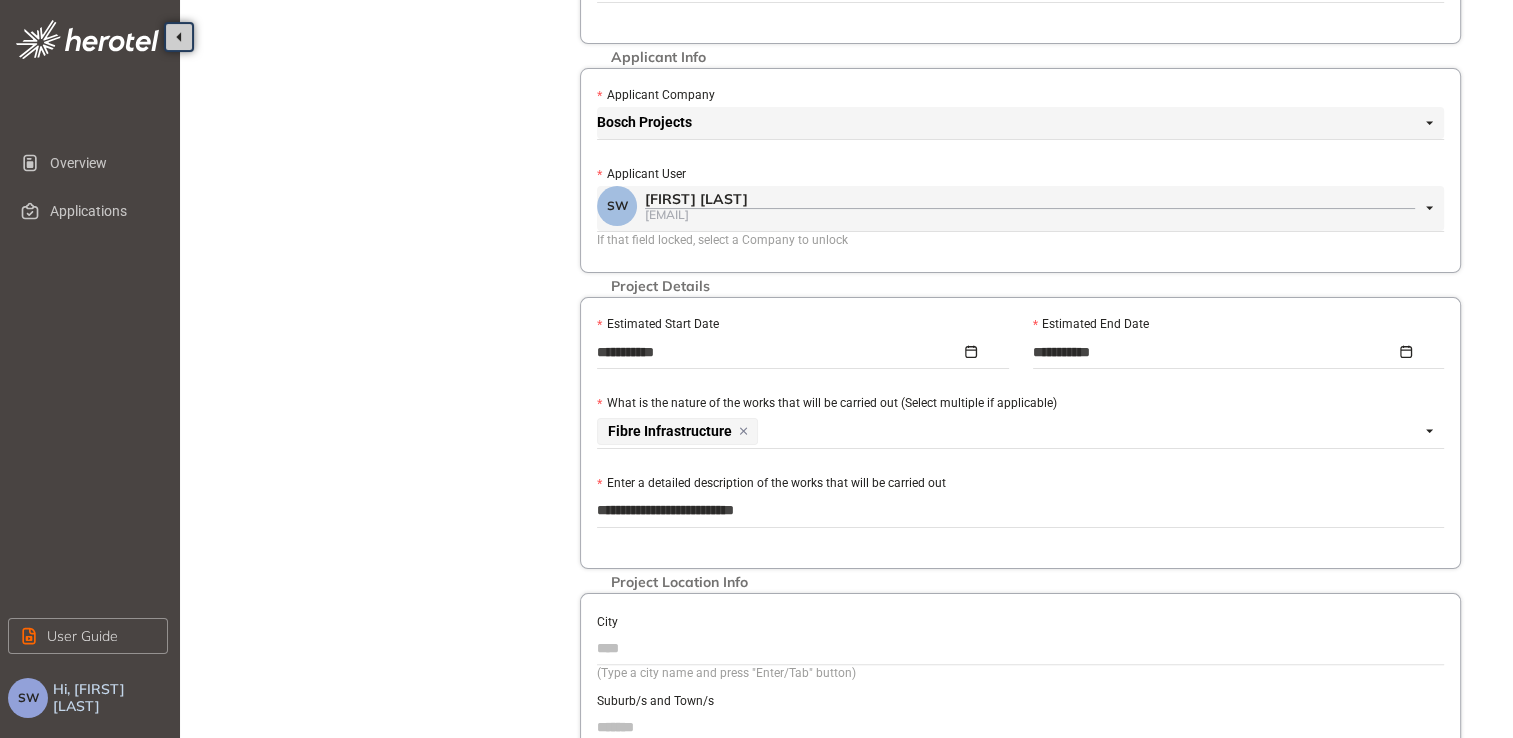 type on "**********" 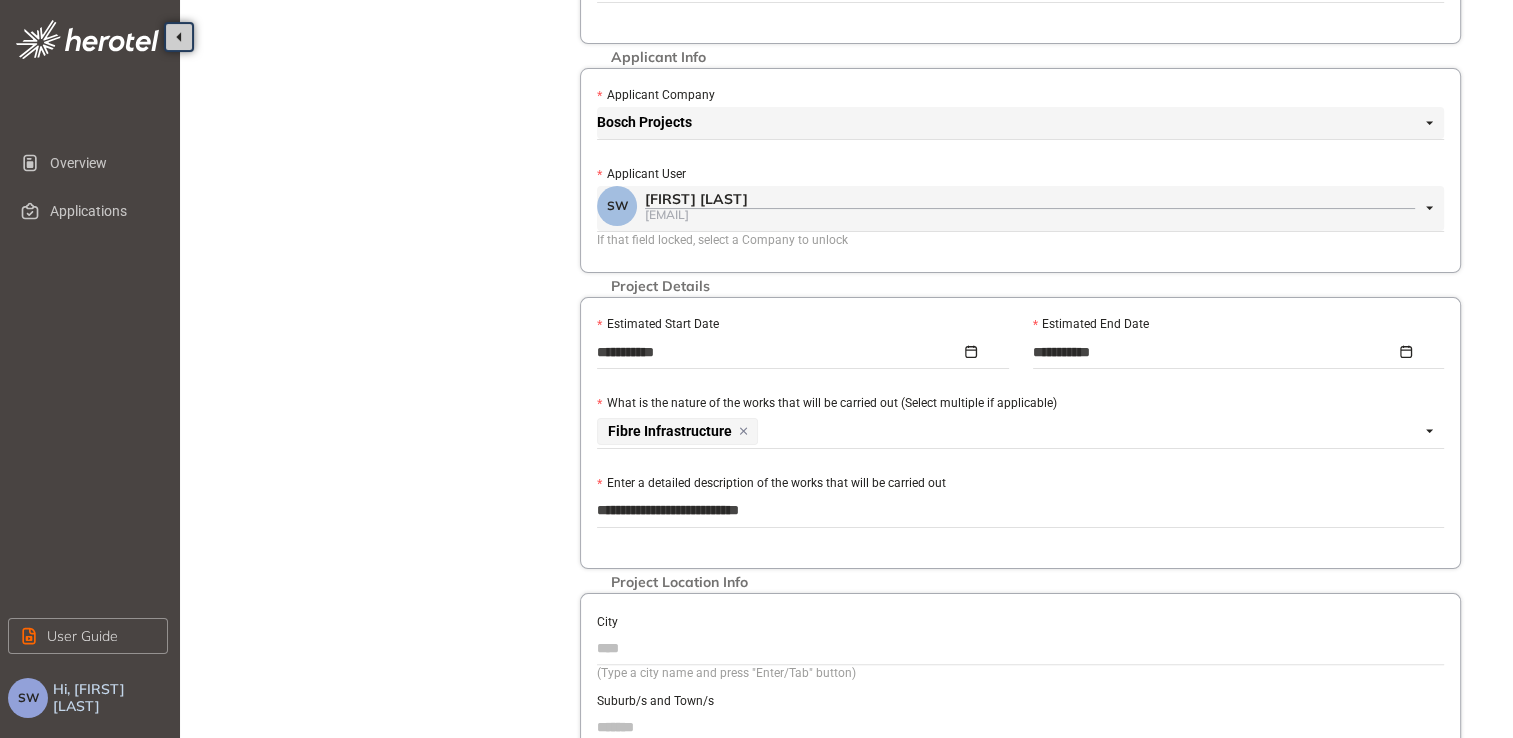 type on "**********" 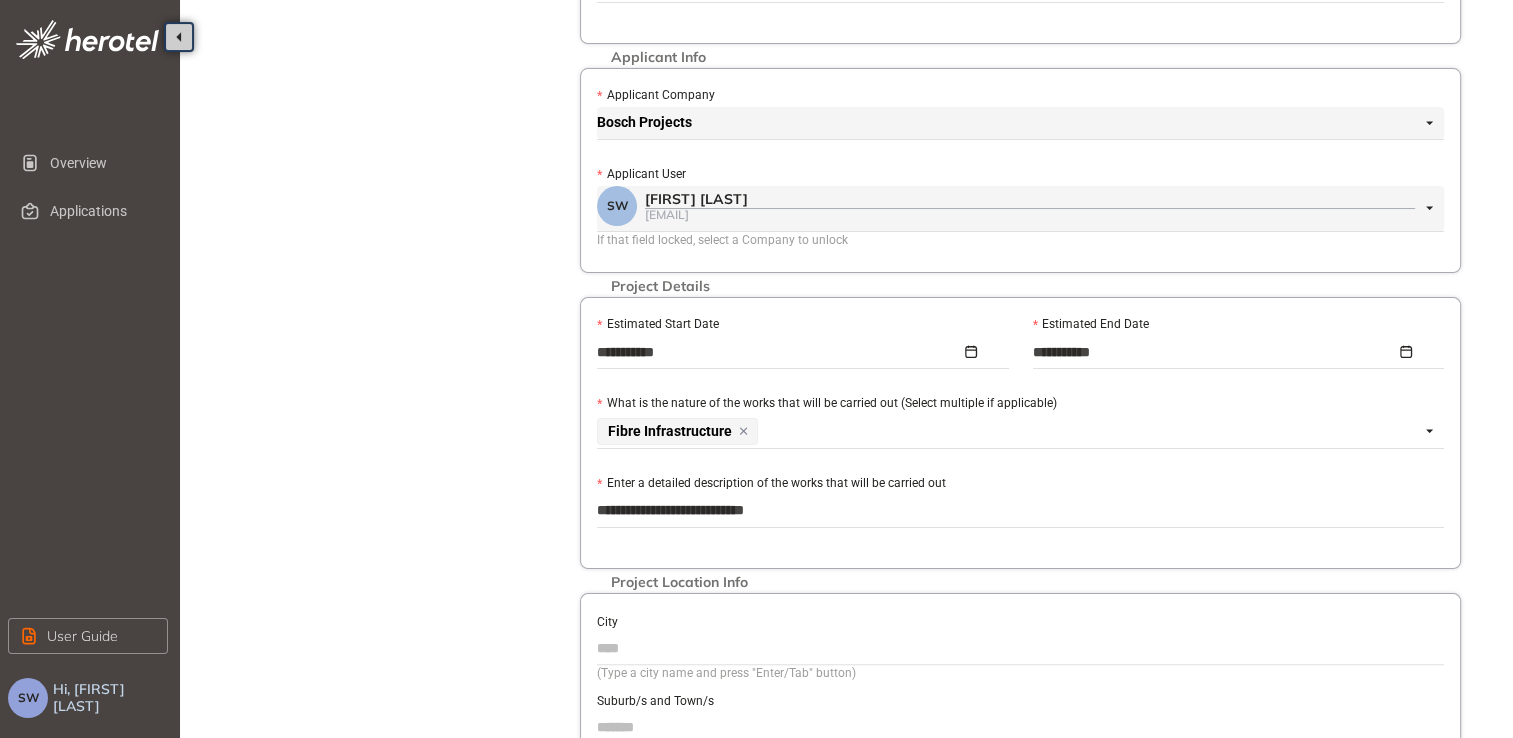 type on "**********" 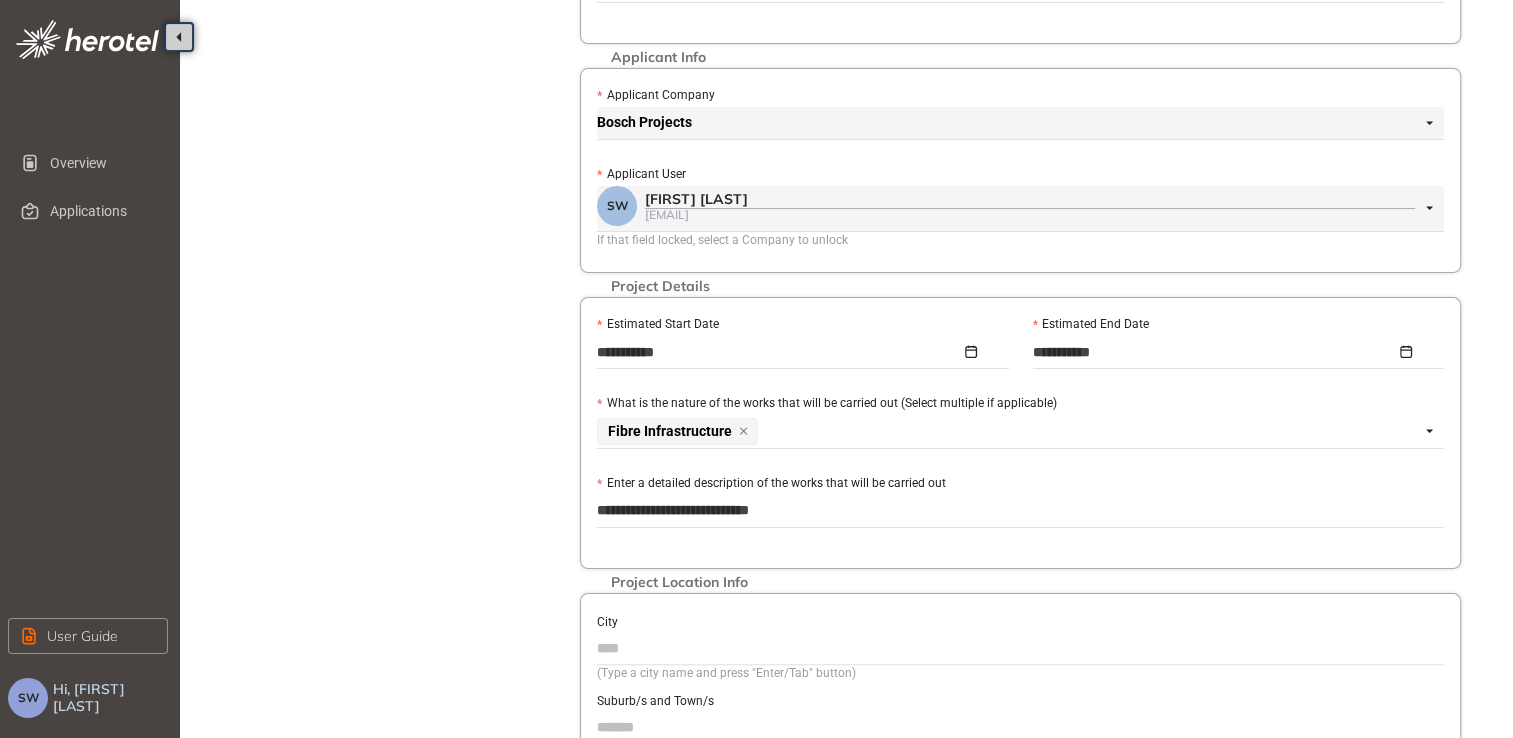 type on "**********" 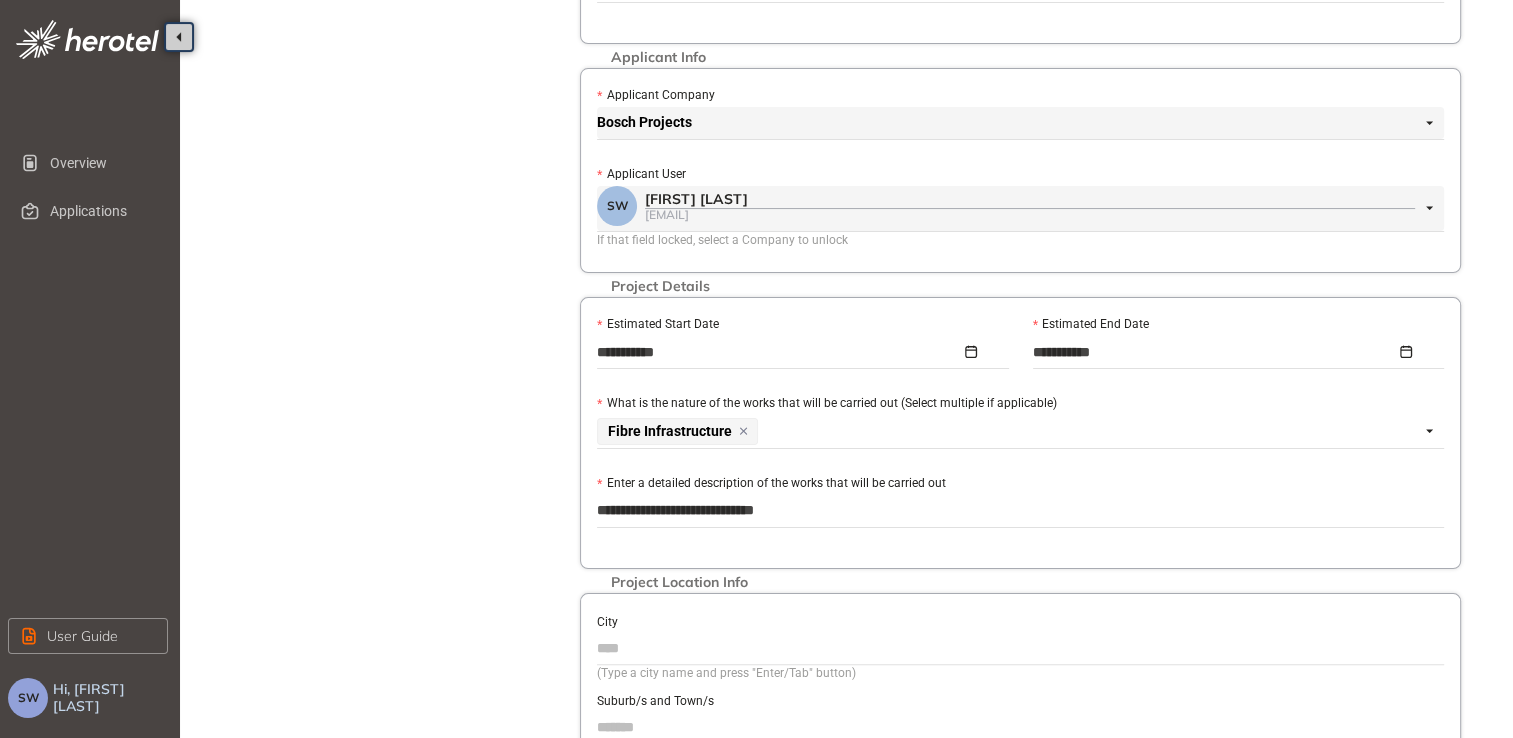 type on "**********" 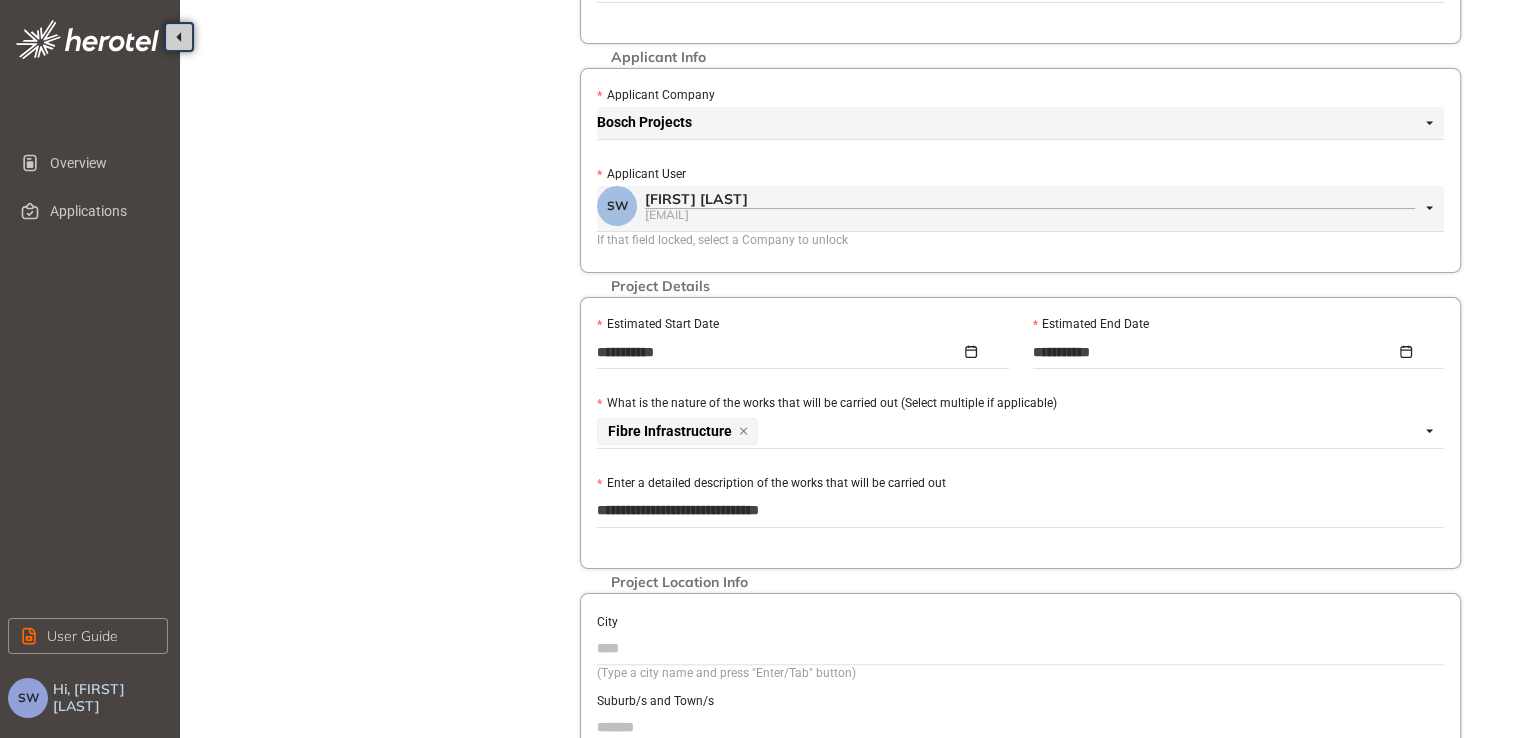 type on "**********" 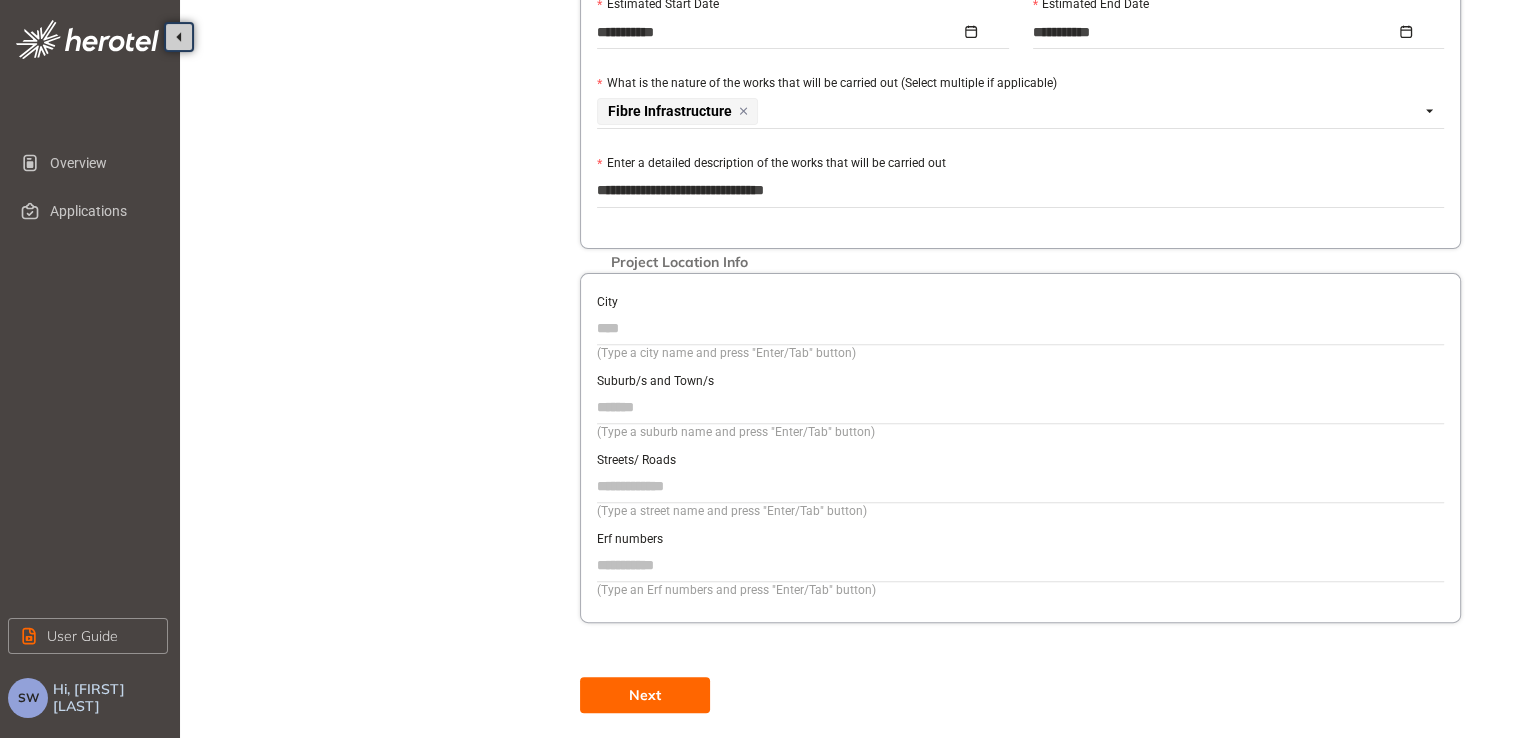 scroll, scrollTop: 640, scrollLeft: 0, axis: vertical 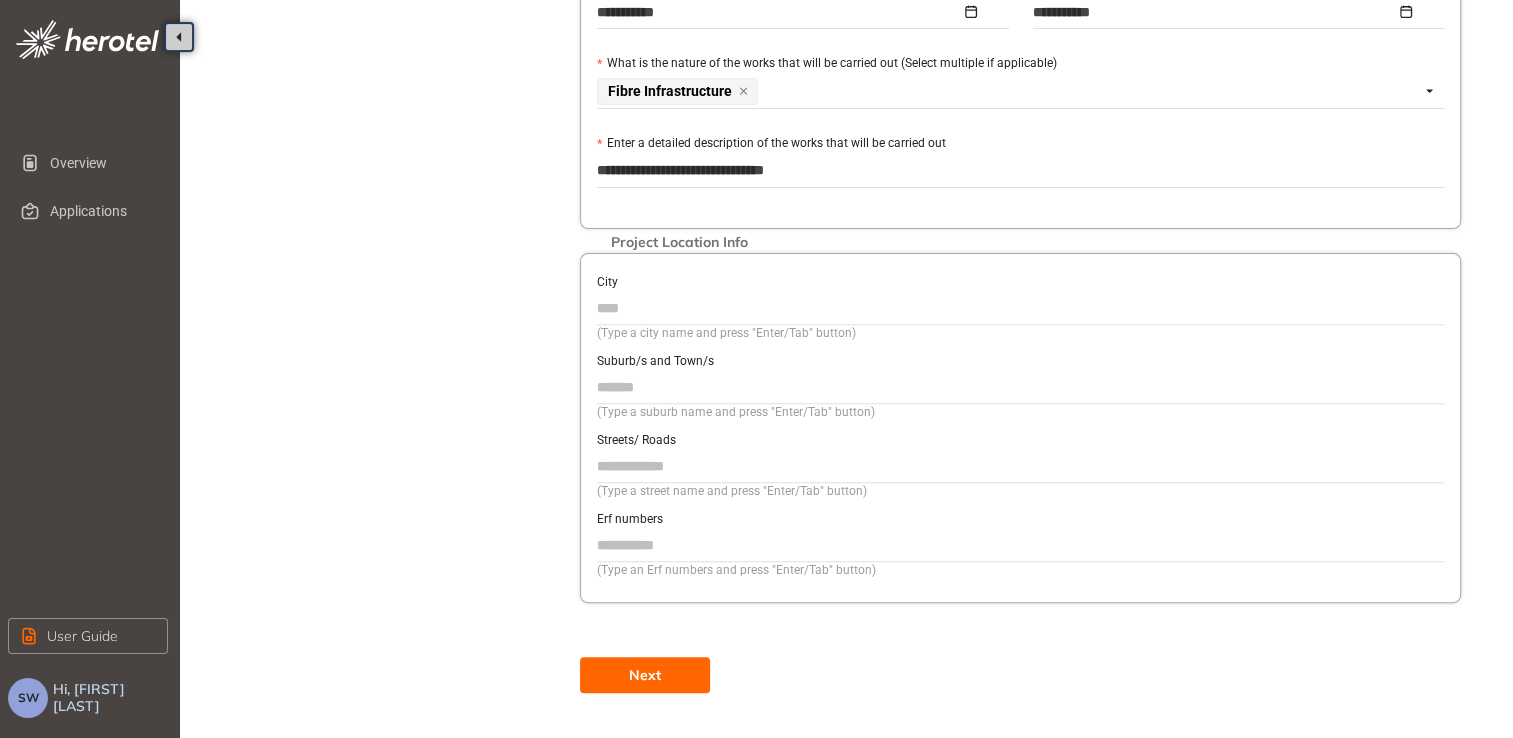 type on "**********" 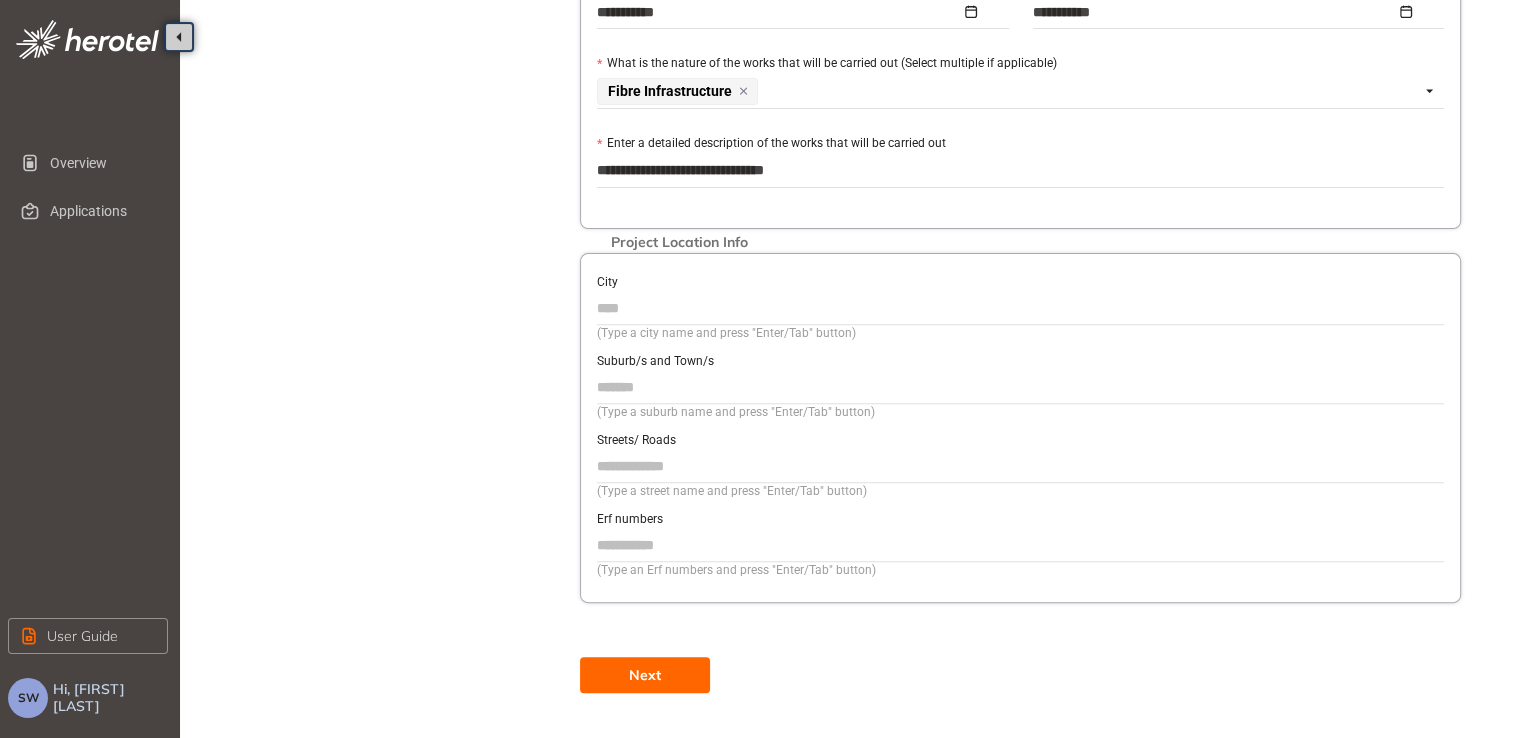 type on "******" 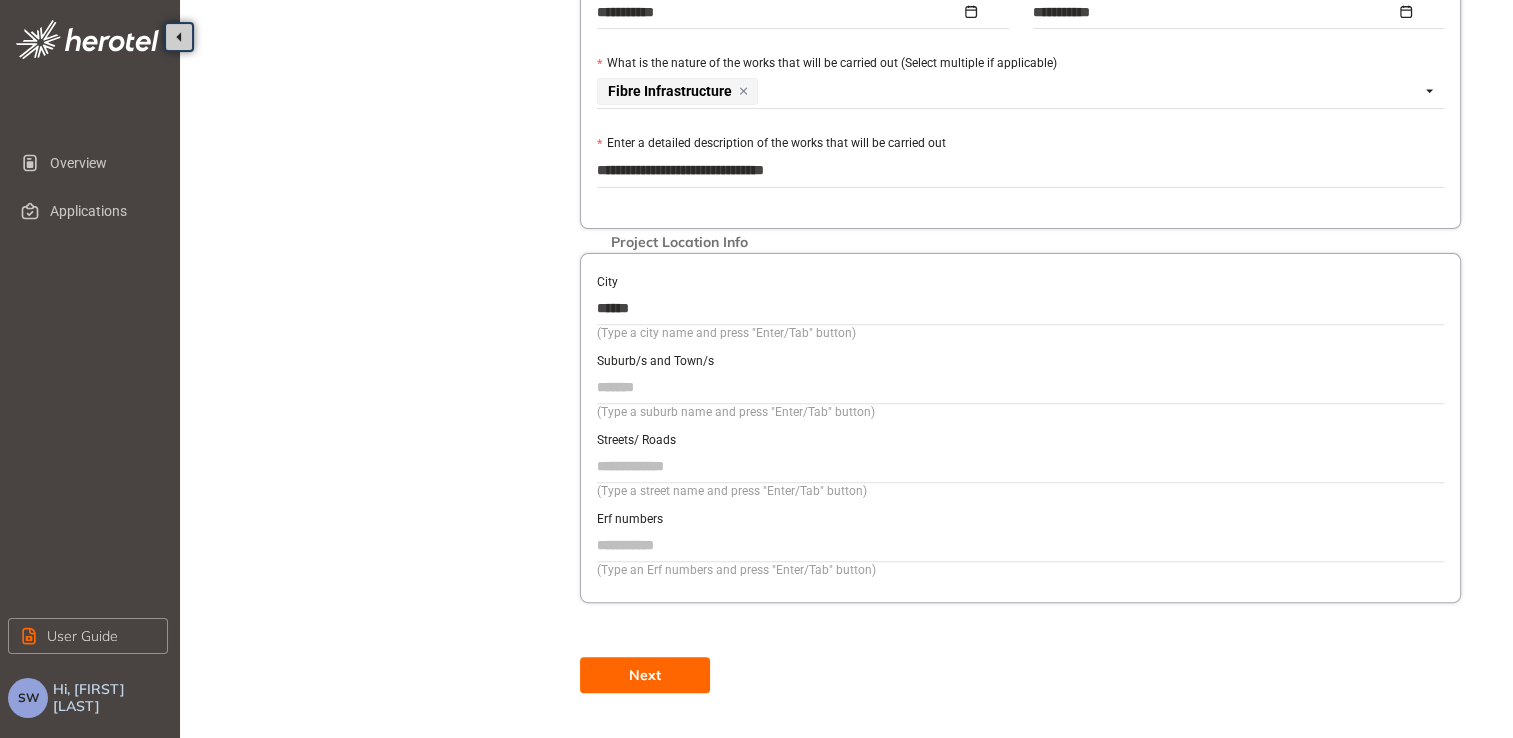 click on "Suburb/s and Town/s" at bounding box center (1020, 387) 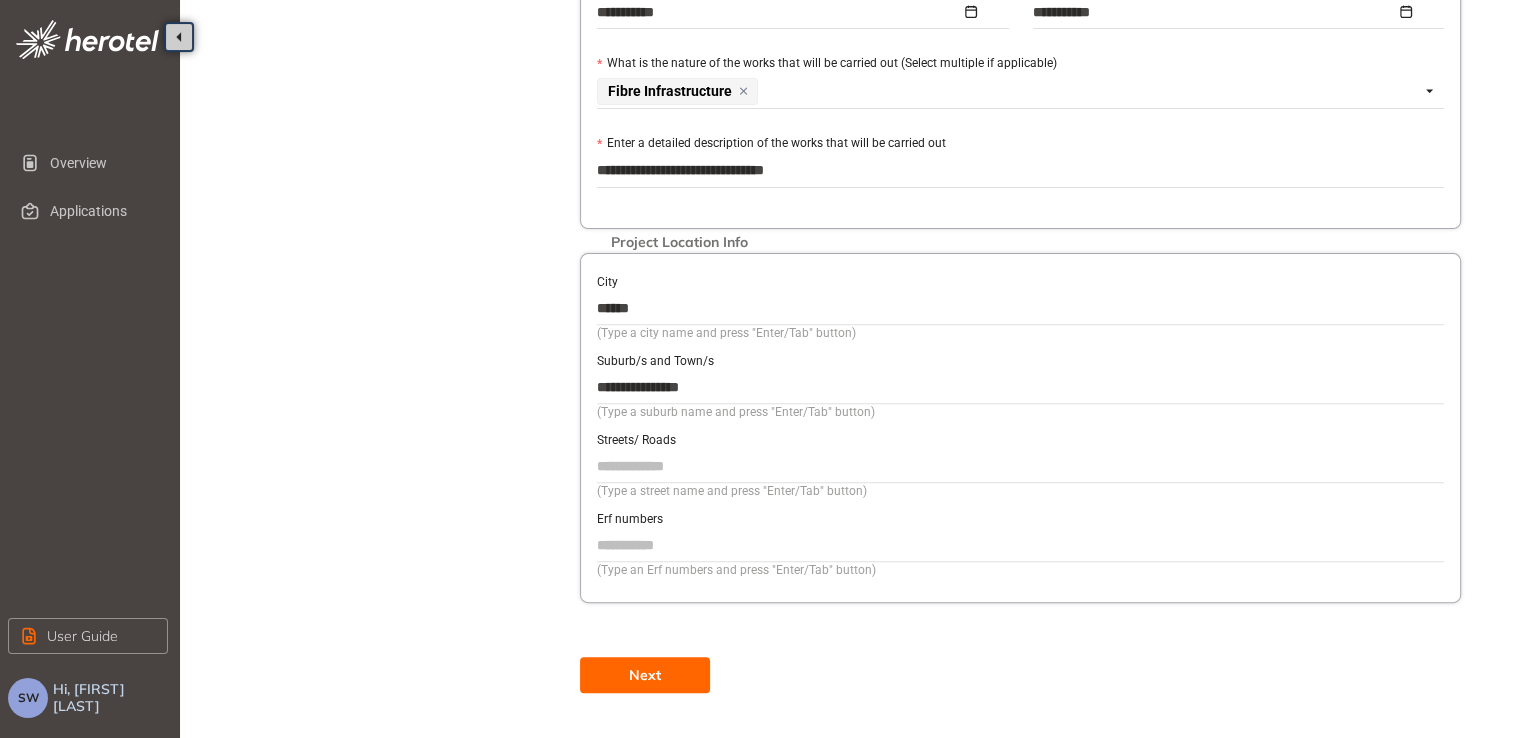 type on "**********" 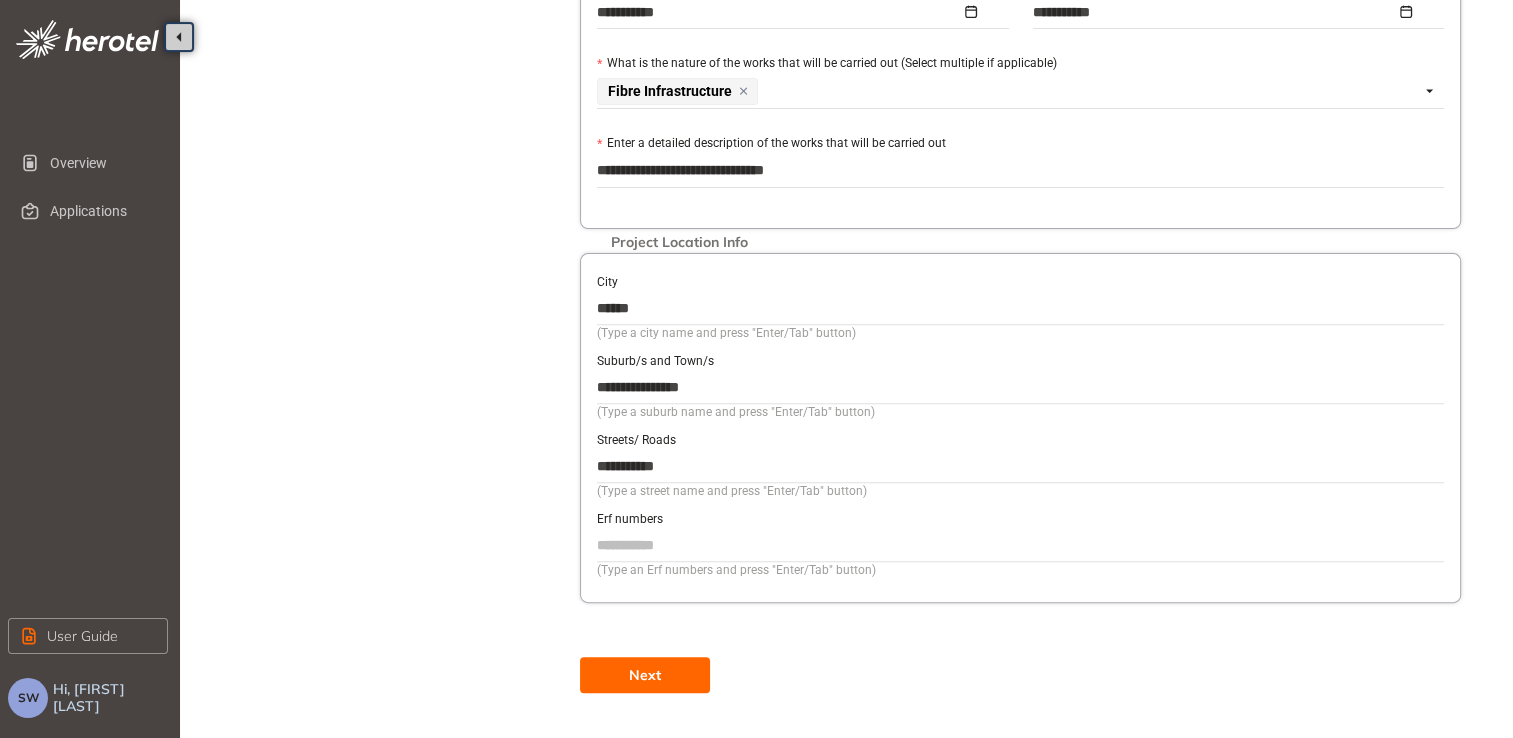 type on "**********" 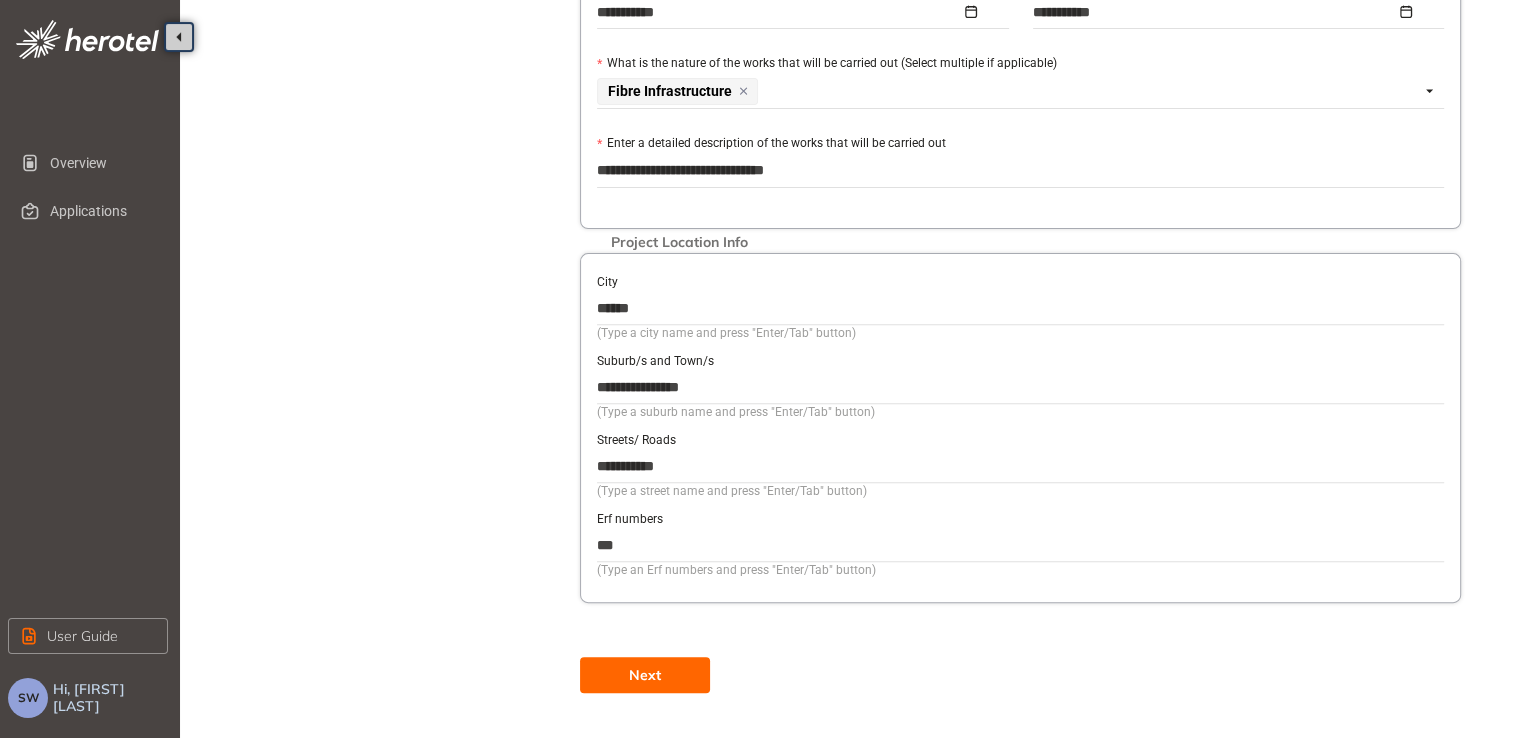 click on "Next" at bounding box center (645, 675) 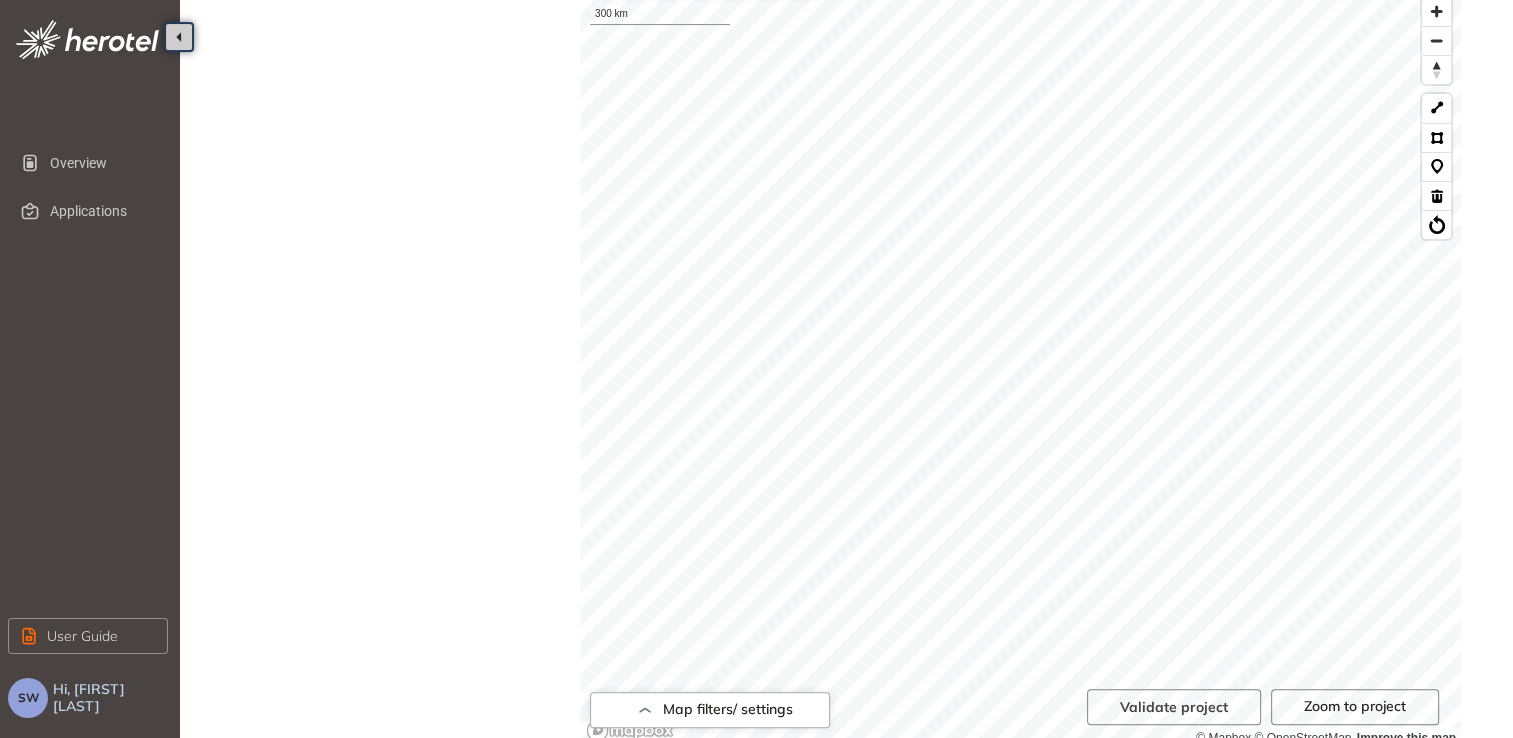 scroll, scrollTop: 678, scrollLeft: 0, axis: vertical 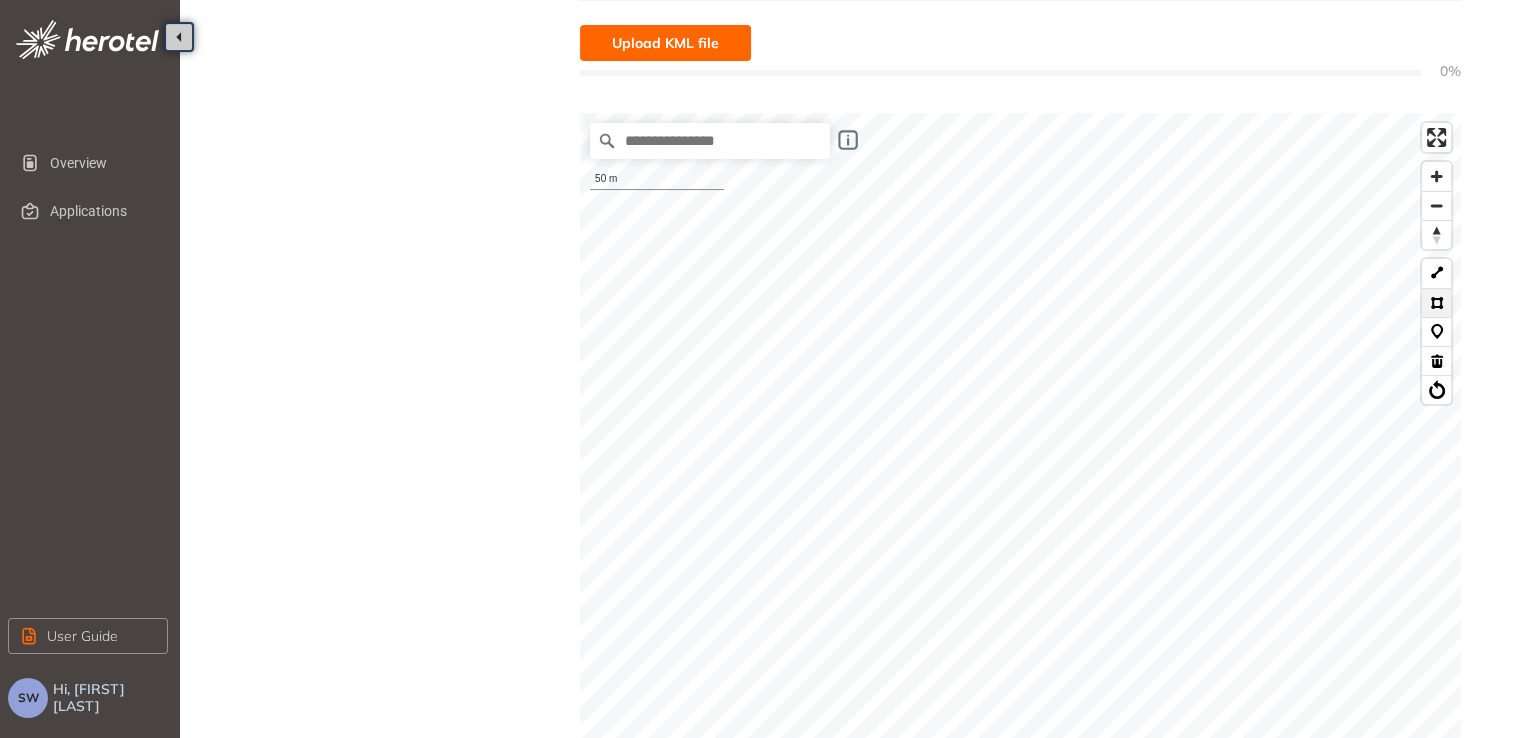 click at bounding box center (1436, 302) 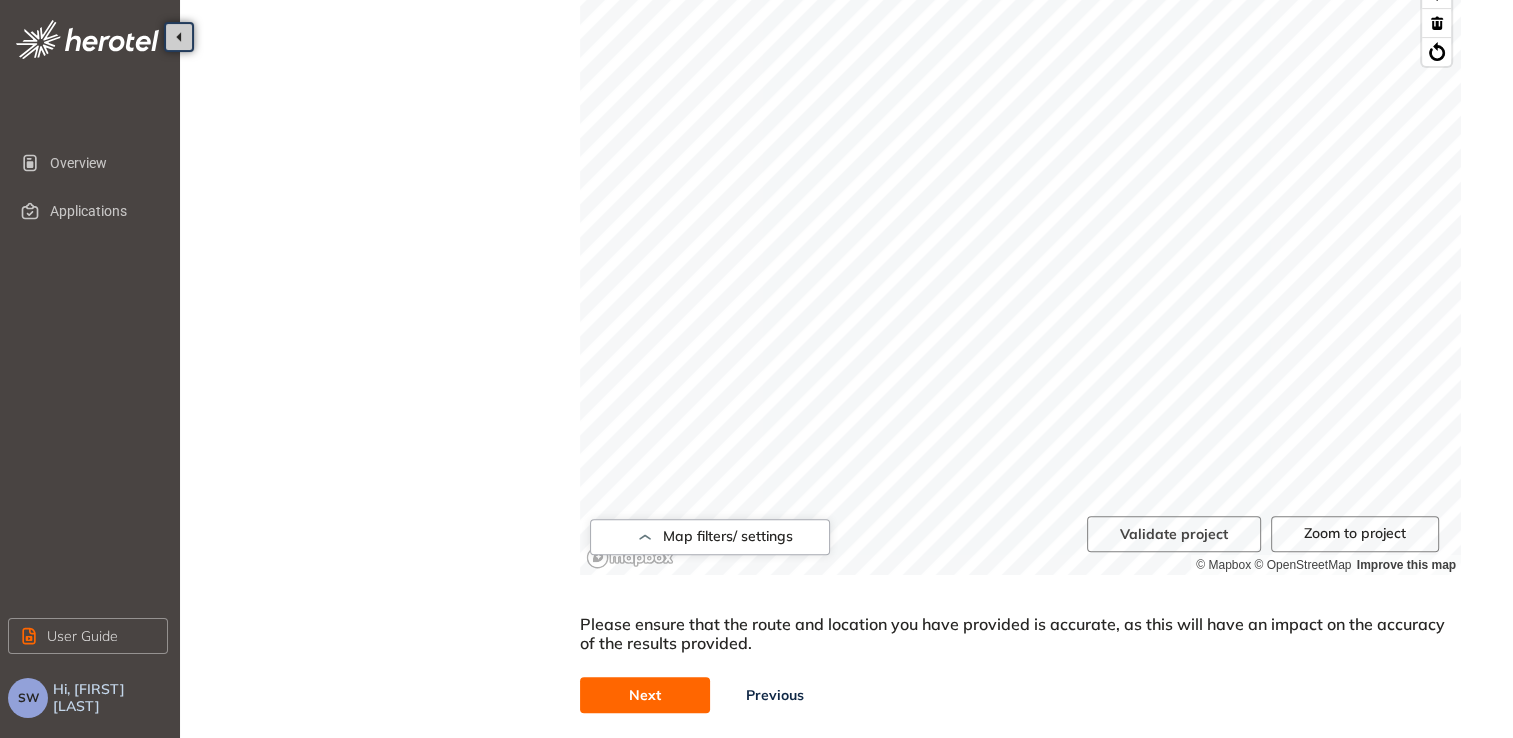 scroll, scrollTop: 740, scrollLeft: 0, axis: vertical 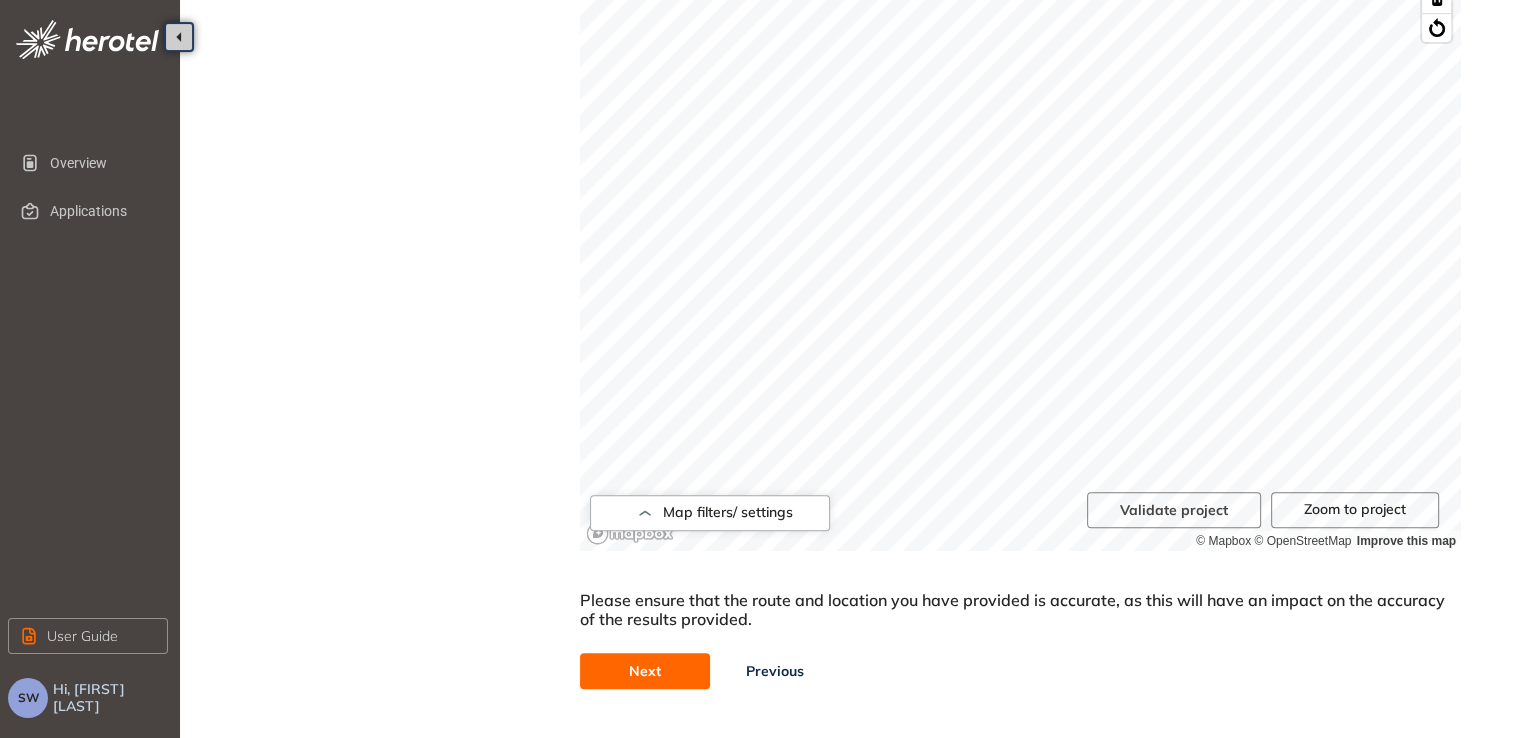 click on "Next" at bounding box center (645, 671) 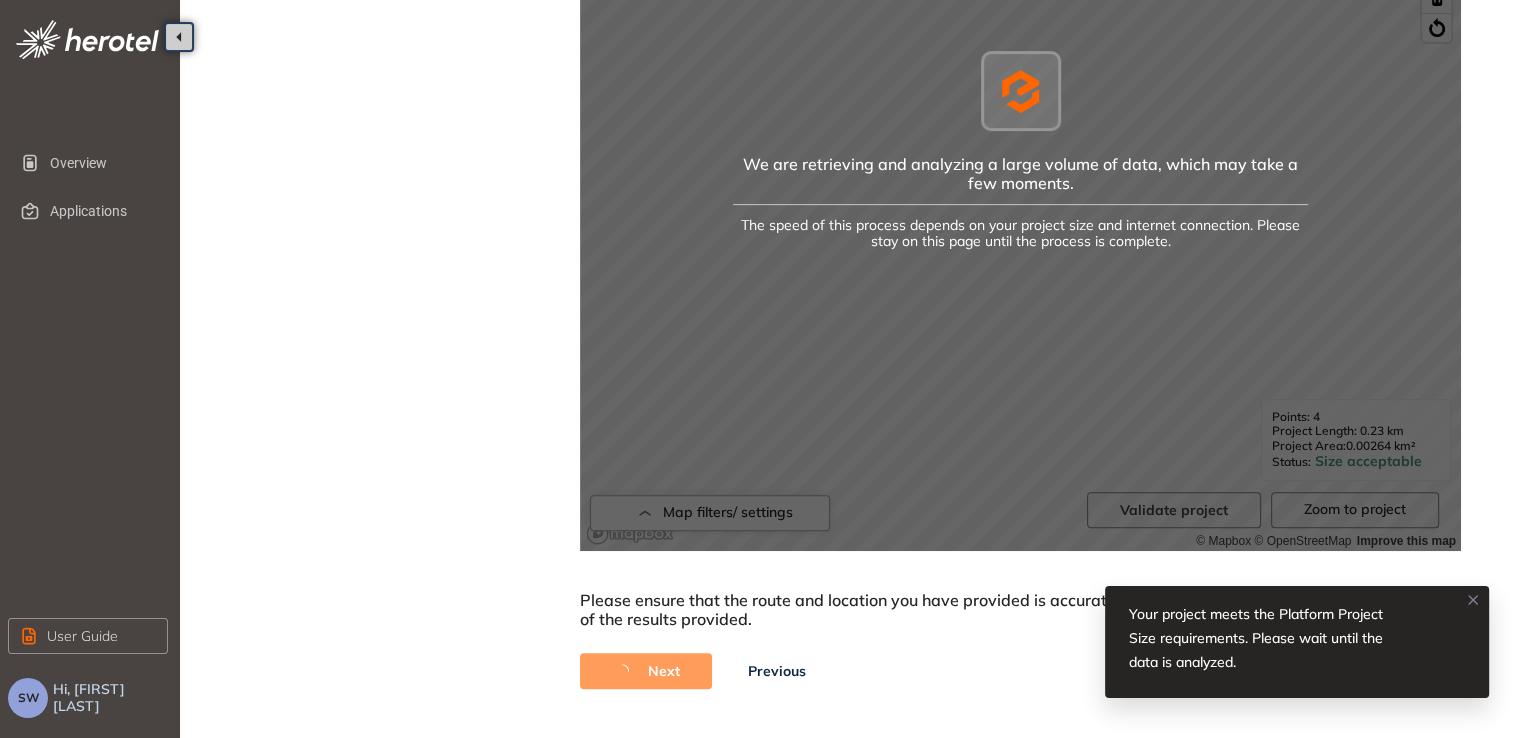 click 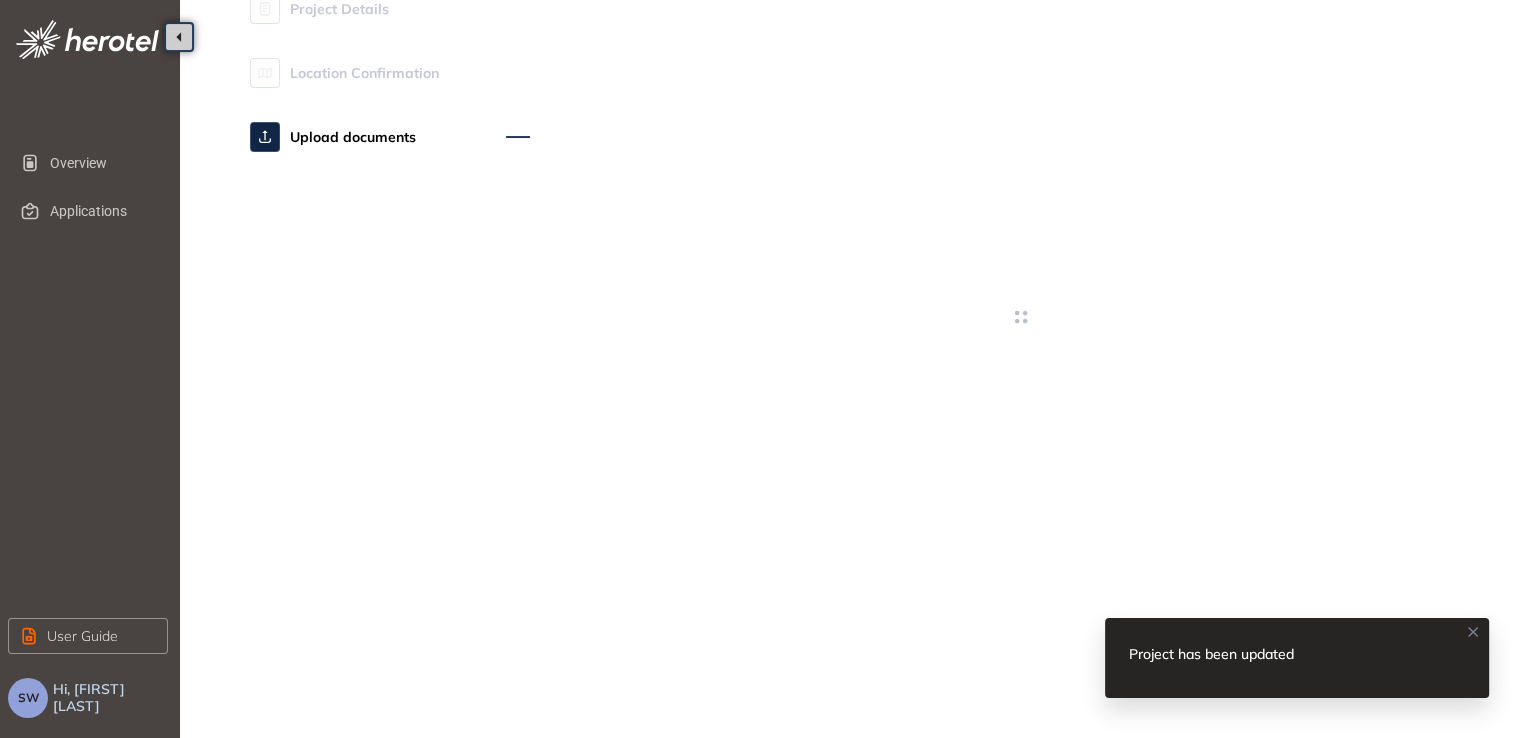 scroll, scrollTop: 0, scrollLeft: 0, axis: both 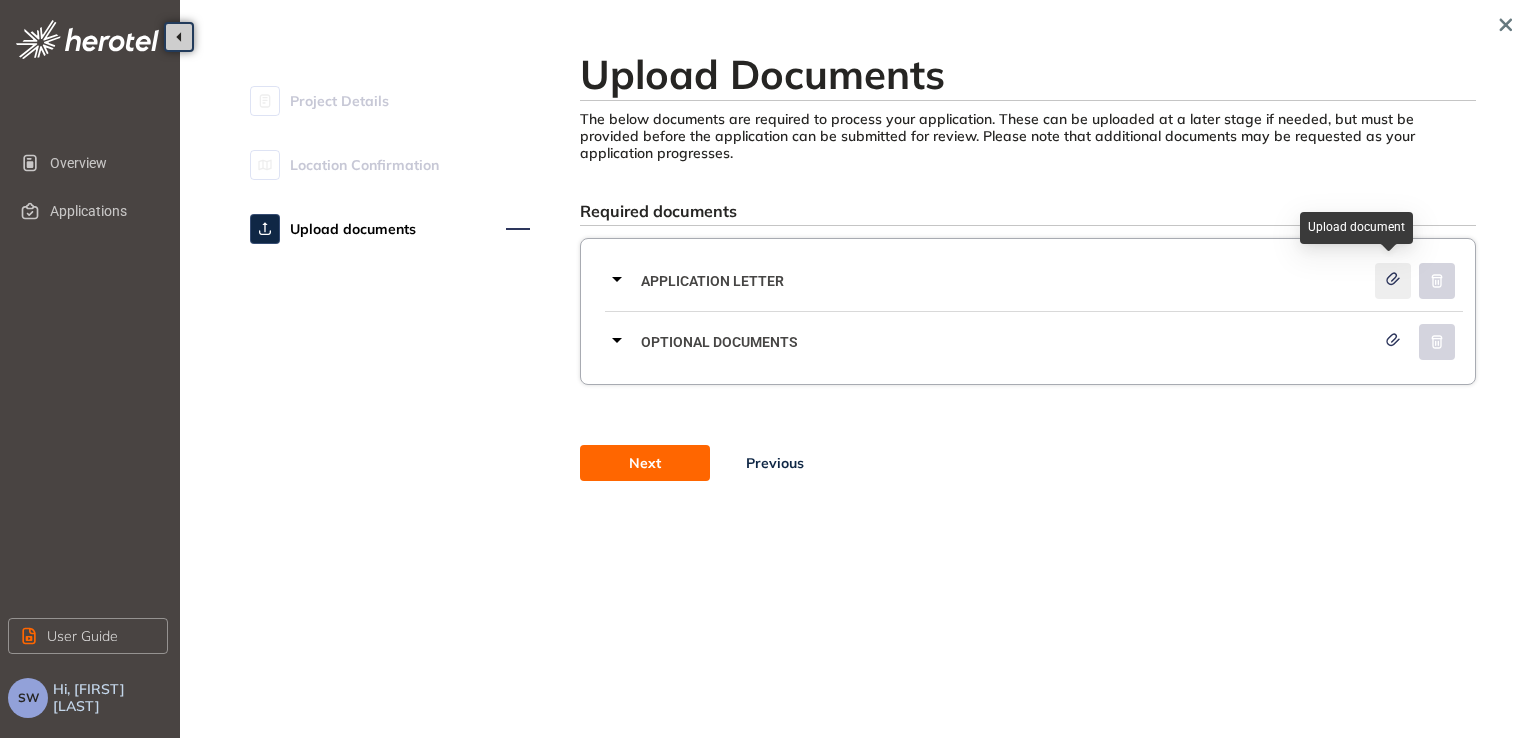 click 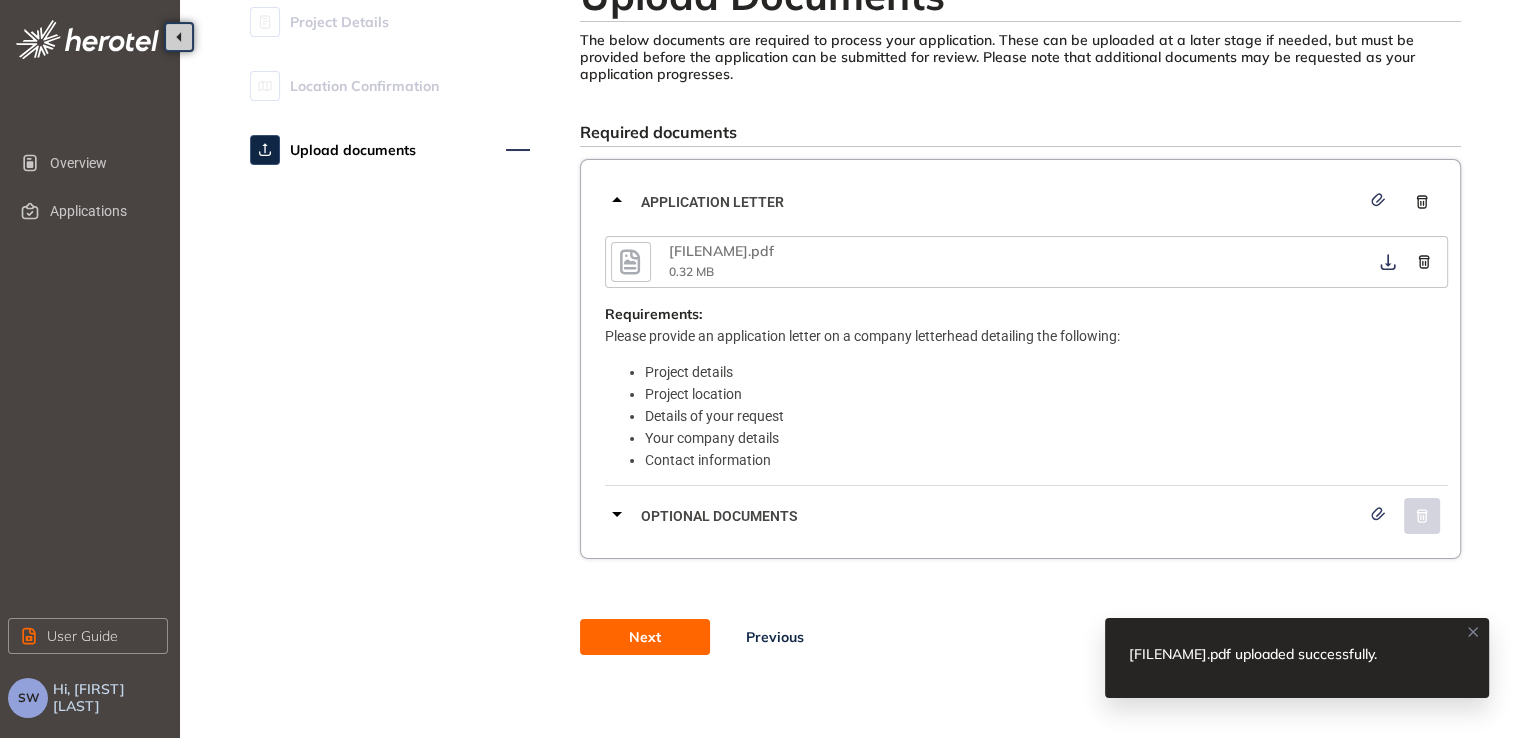 scroll, scrollTop: 84, scrollLeft: 0, axis: vertical 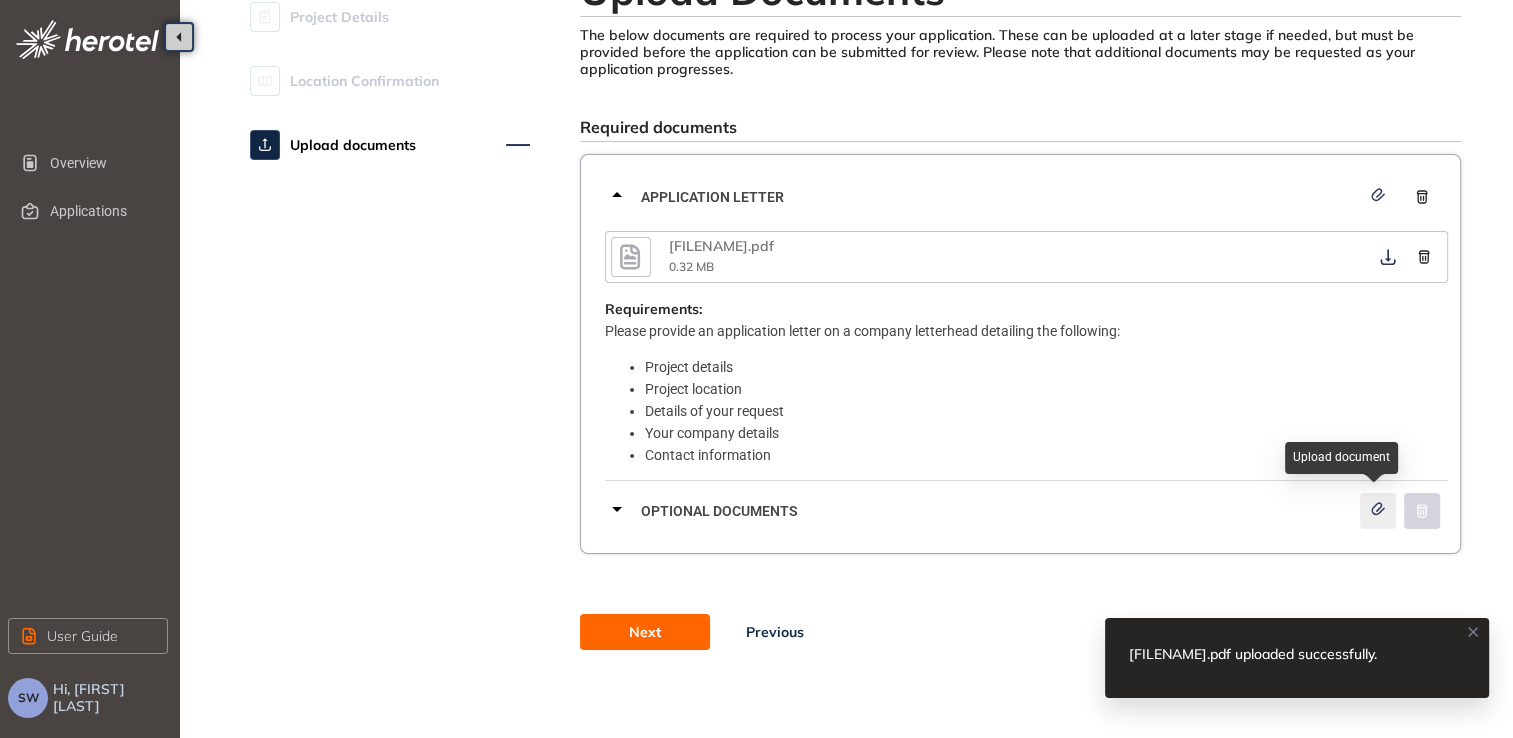 click 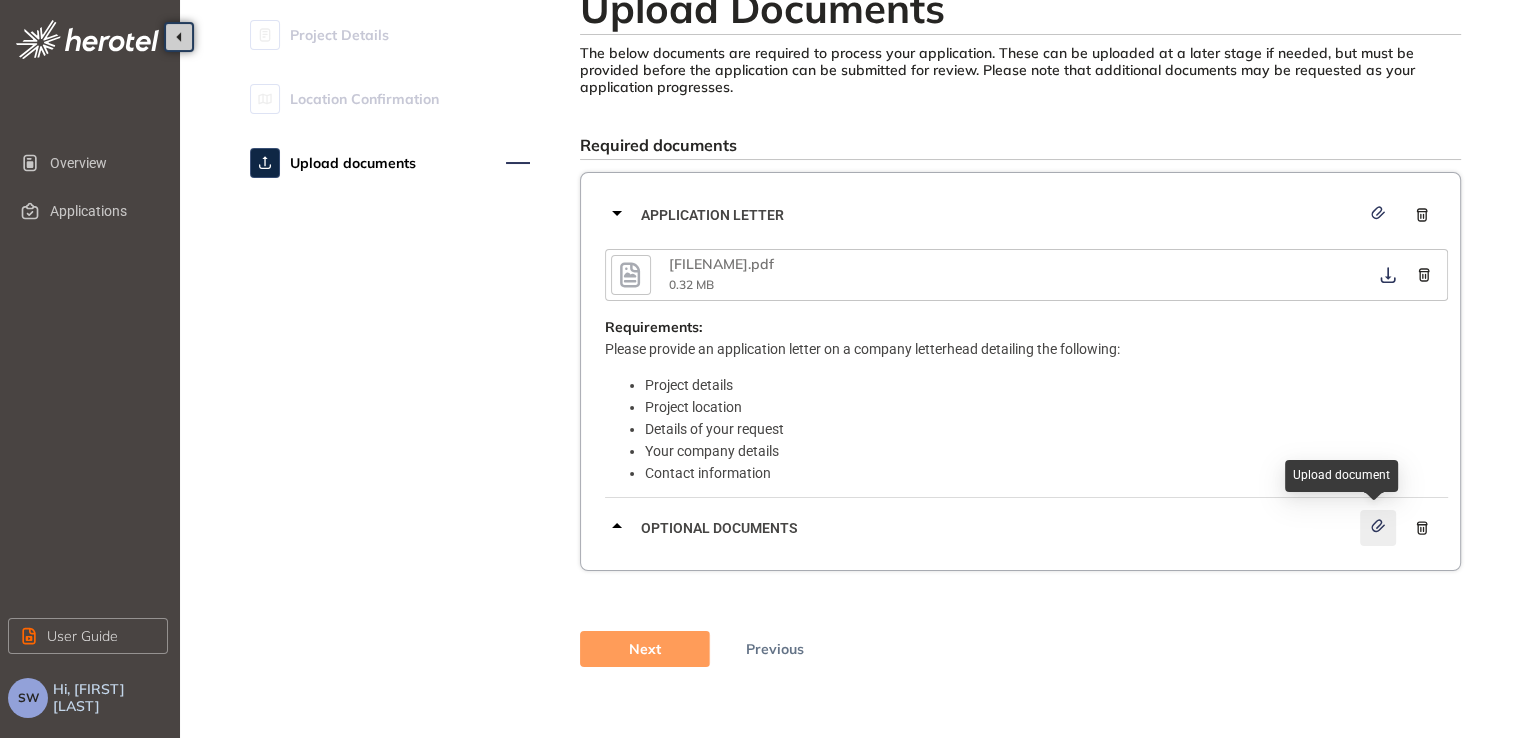 scroll, scrollTop: 0, scrollLeft: 0, axis: both 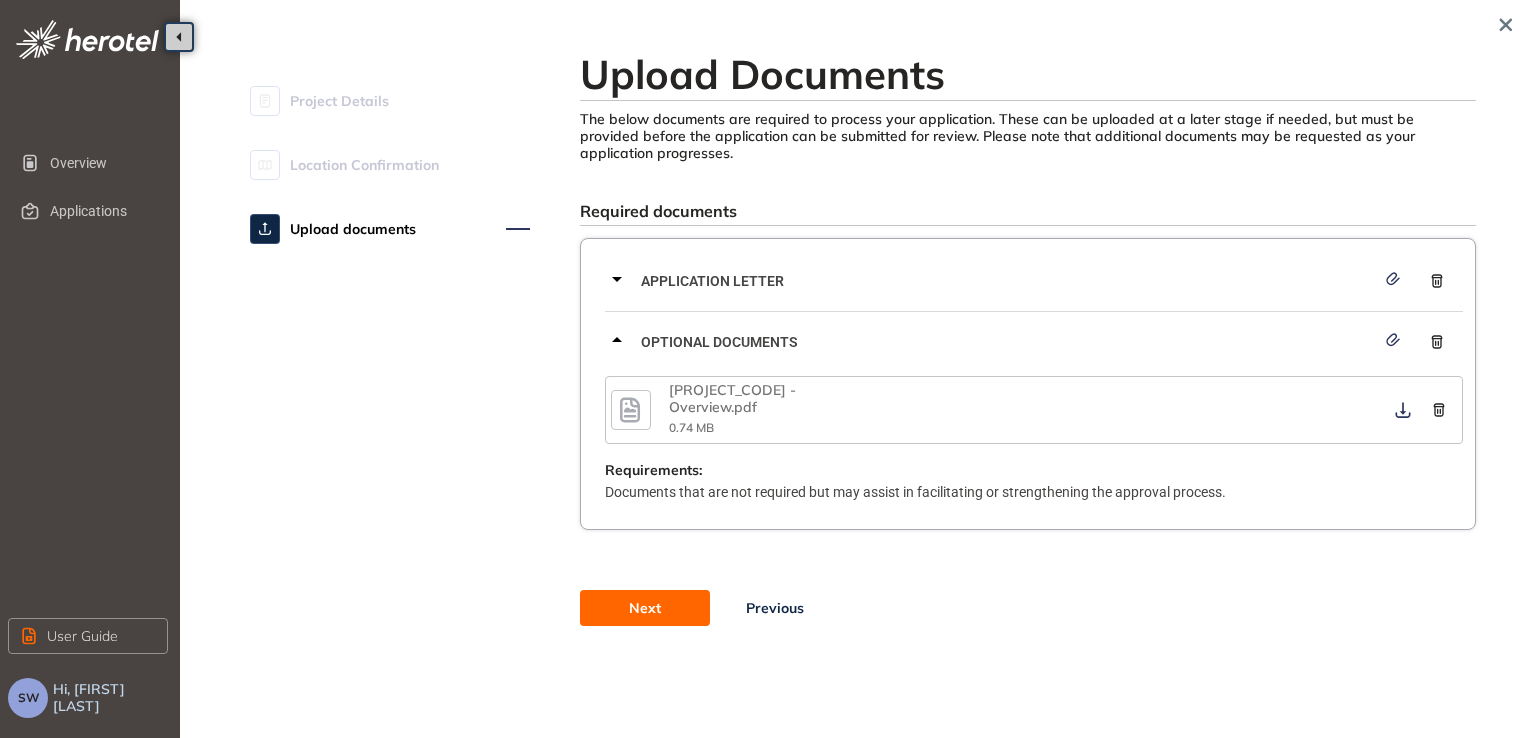 click on "Documents that are not required but may assist in facilitating or strengthening the approval process." at bounding box center [1034, 492] 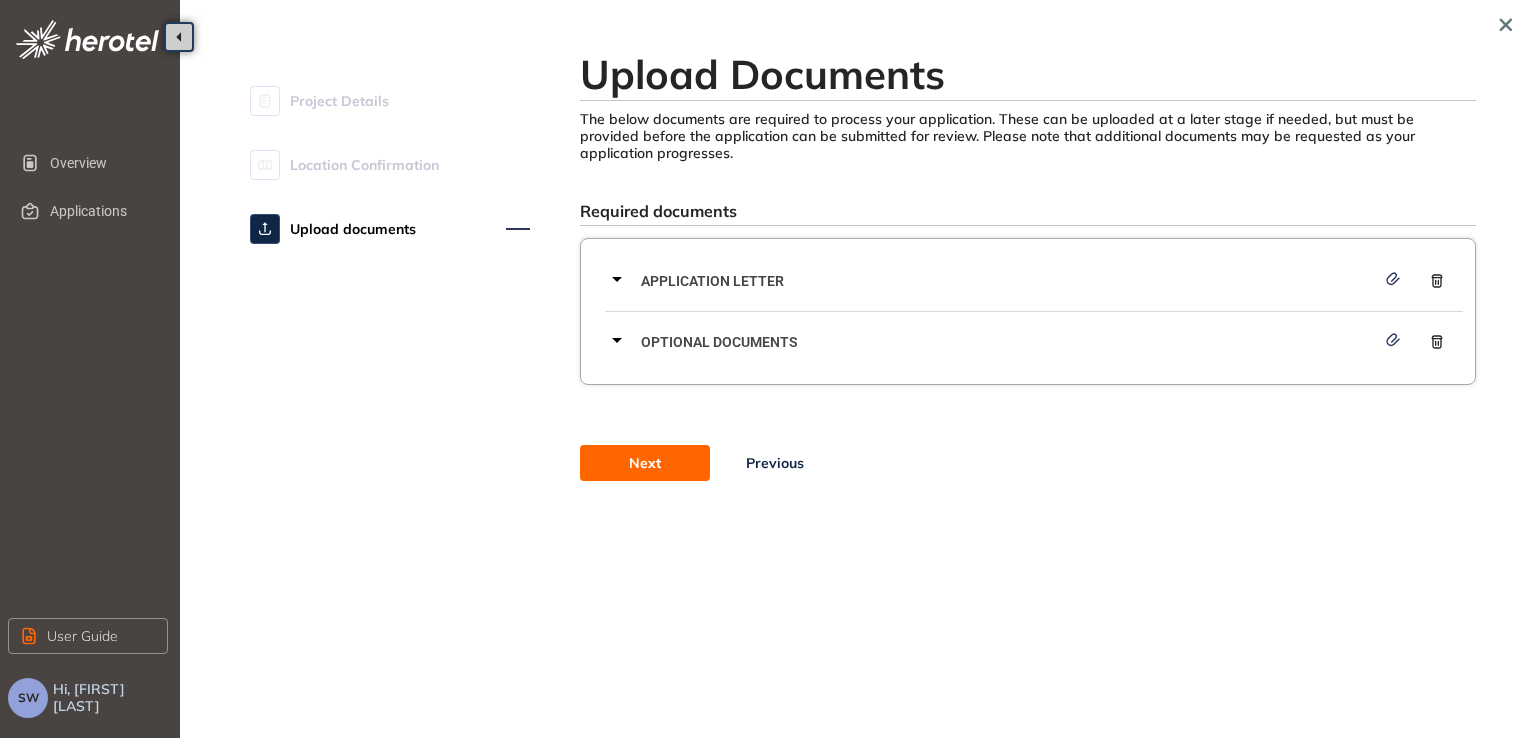click on "Next" at bounding box center [645, 463] 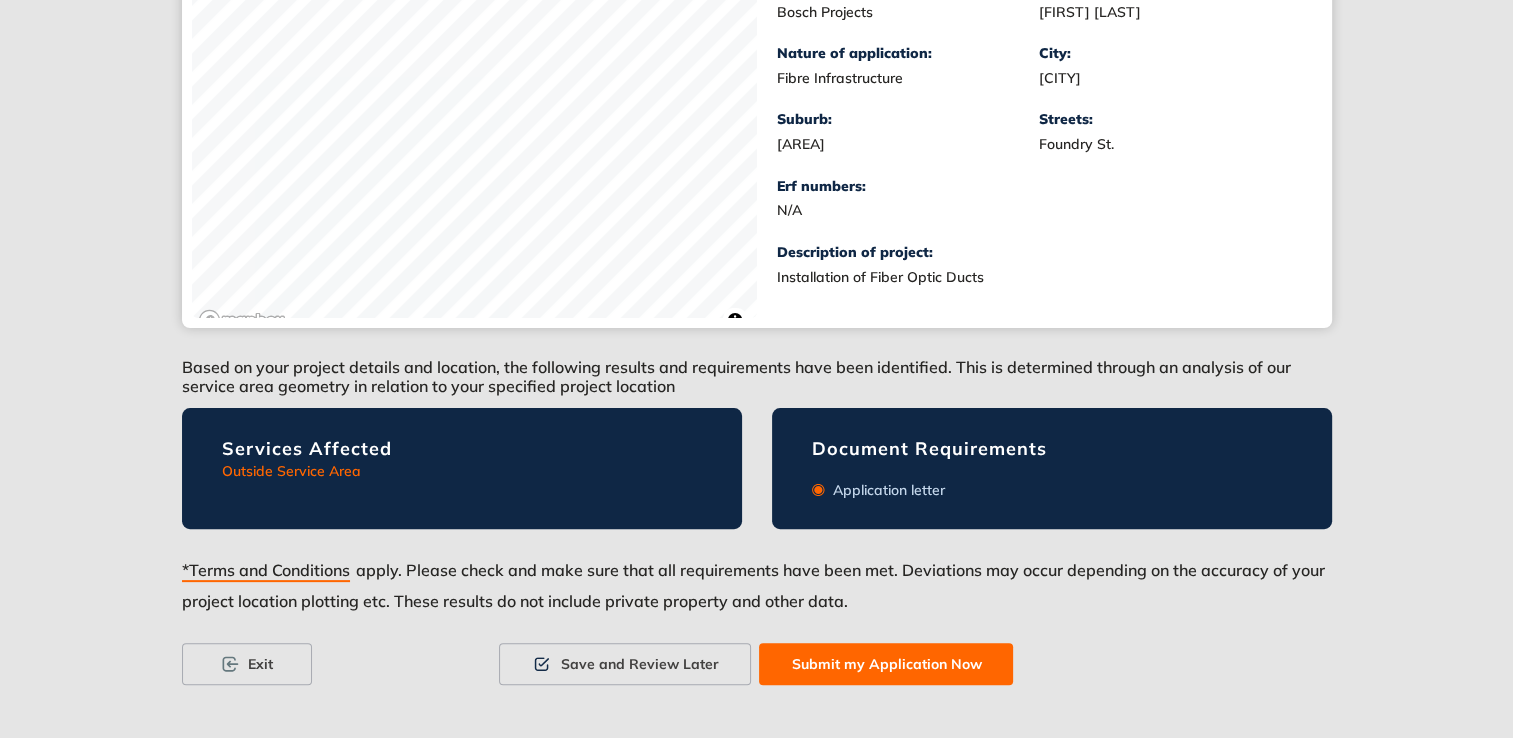 scroll, scrollTop: 438, scrollLeft: 0, axis: vertical 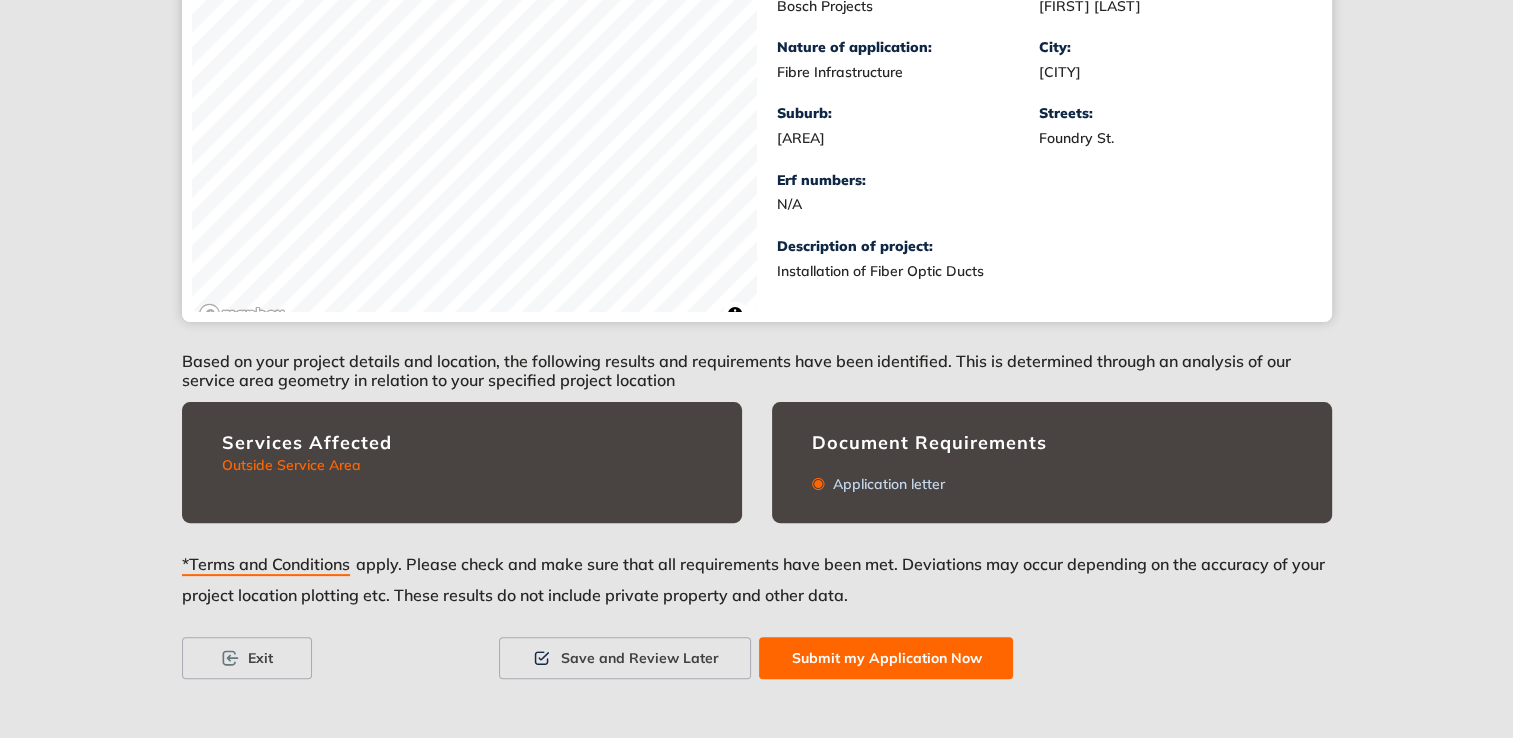 click on "Submit my Application Now" at bounding box center (886, 658) 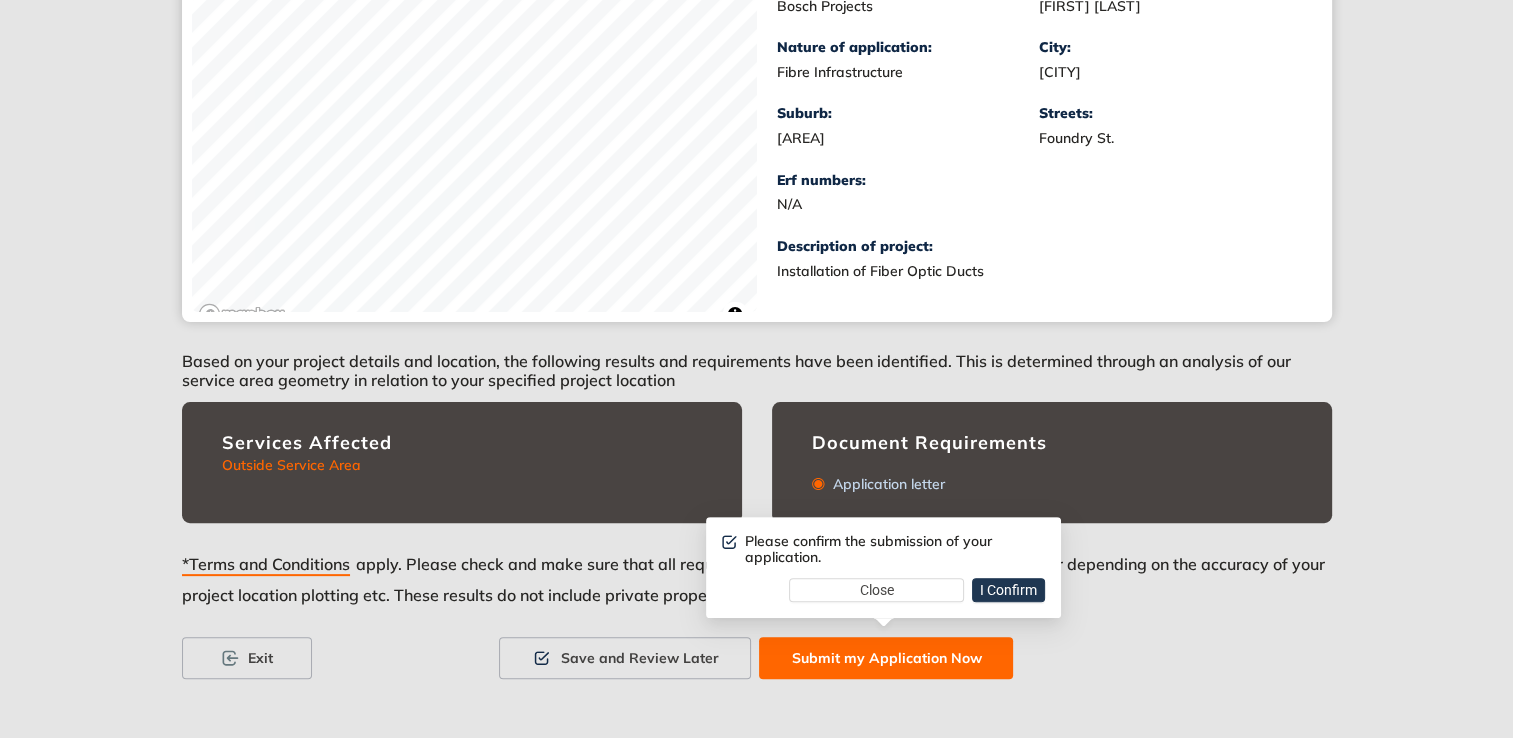click on "I Confirm" at bounding box center (1008, 590) 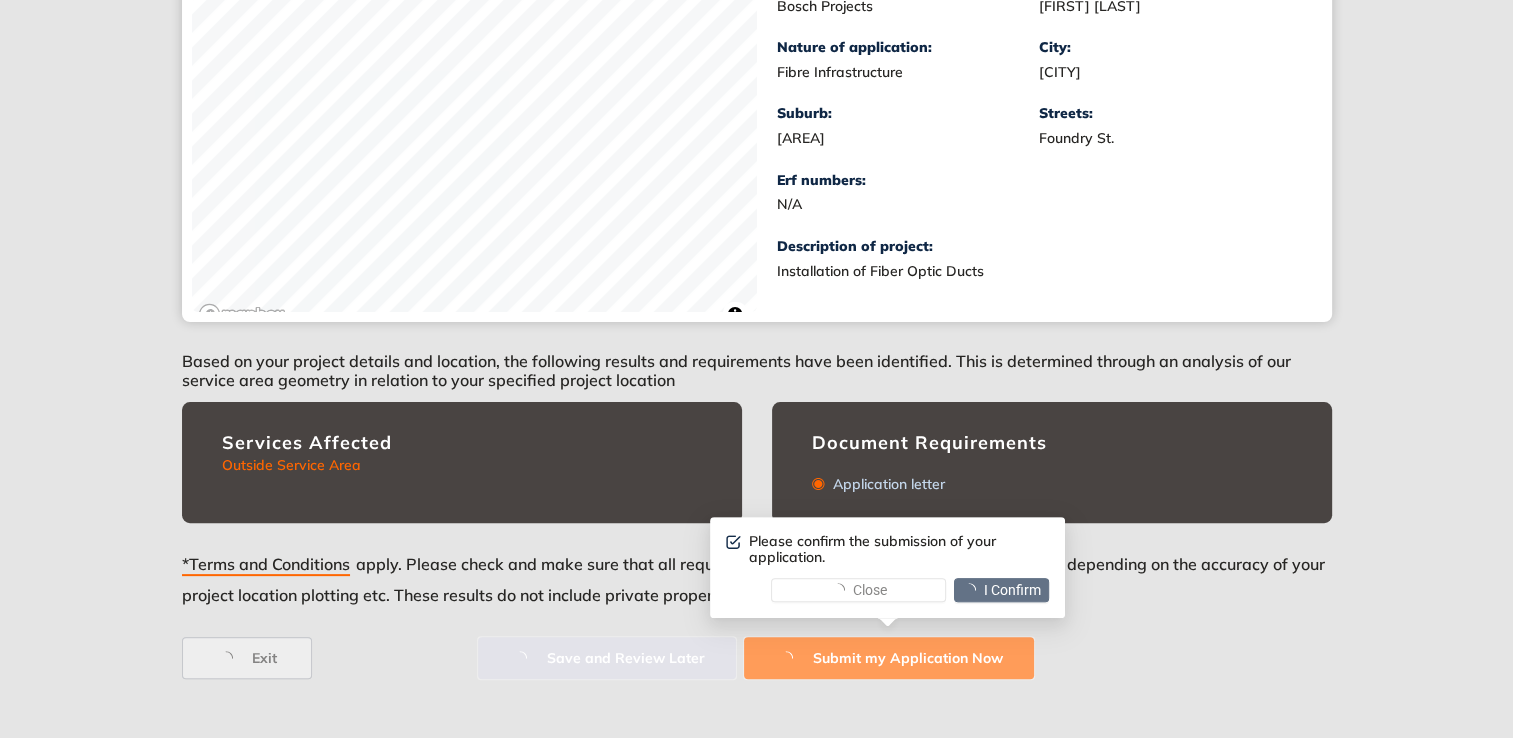 scroll, scrollTop: 0, scrollLeft: 0, axis: both 